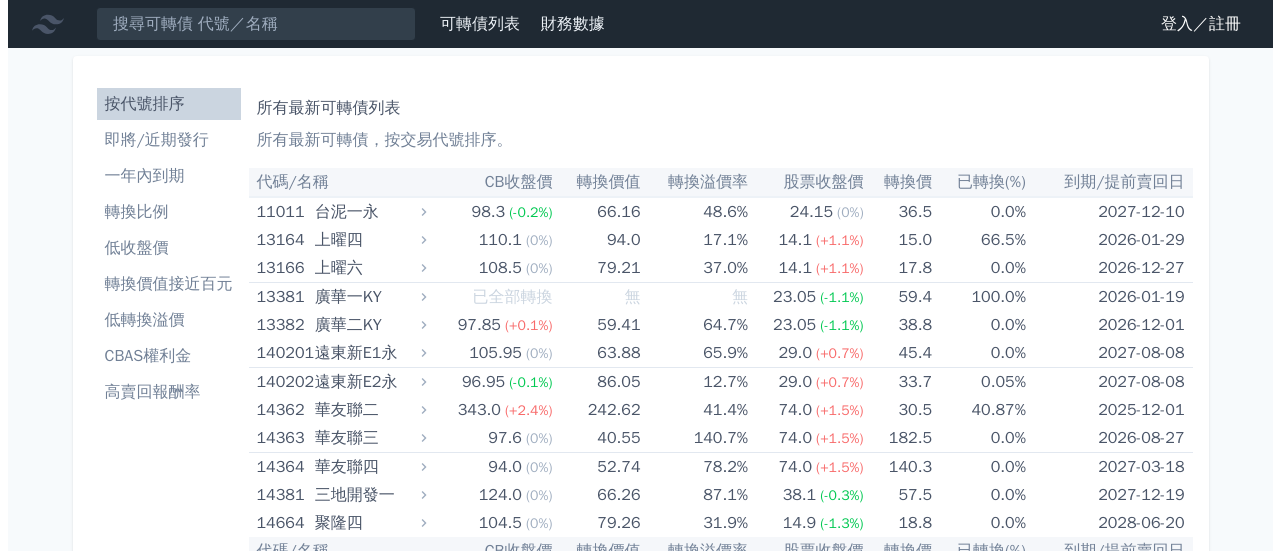 scroll, scrollTop: 0, scrollLeft: 0, axis: both 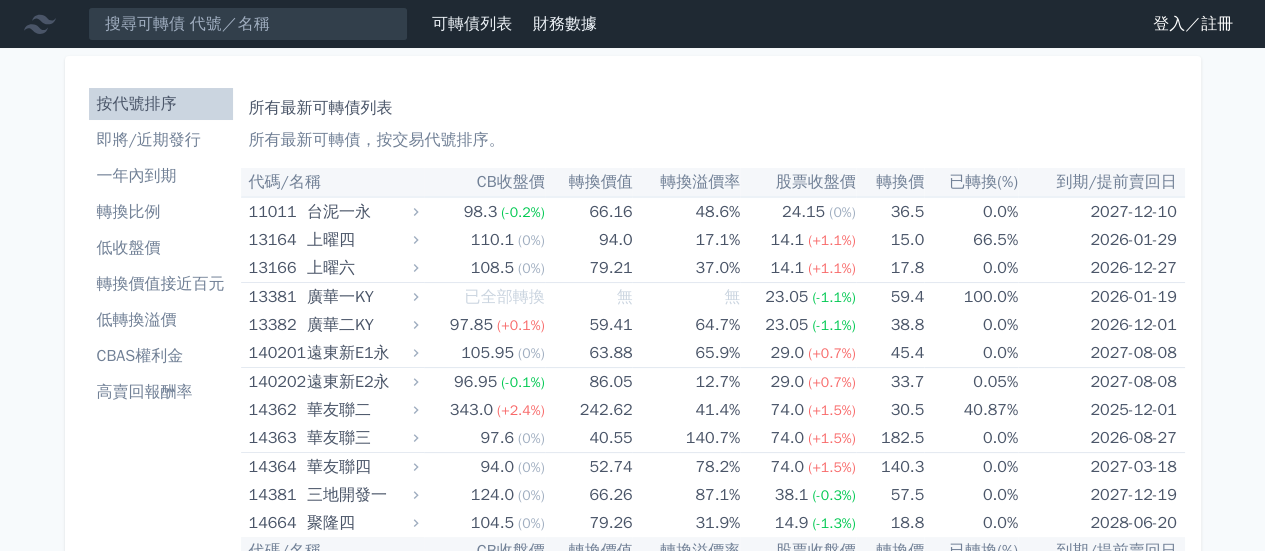 click on "登入／註冊" at bounding box center [1193, 24] 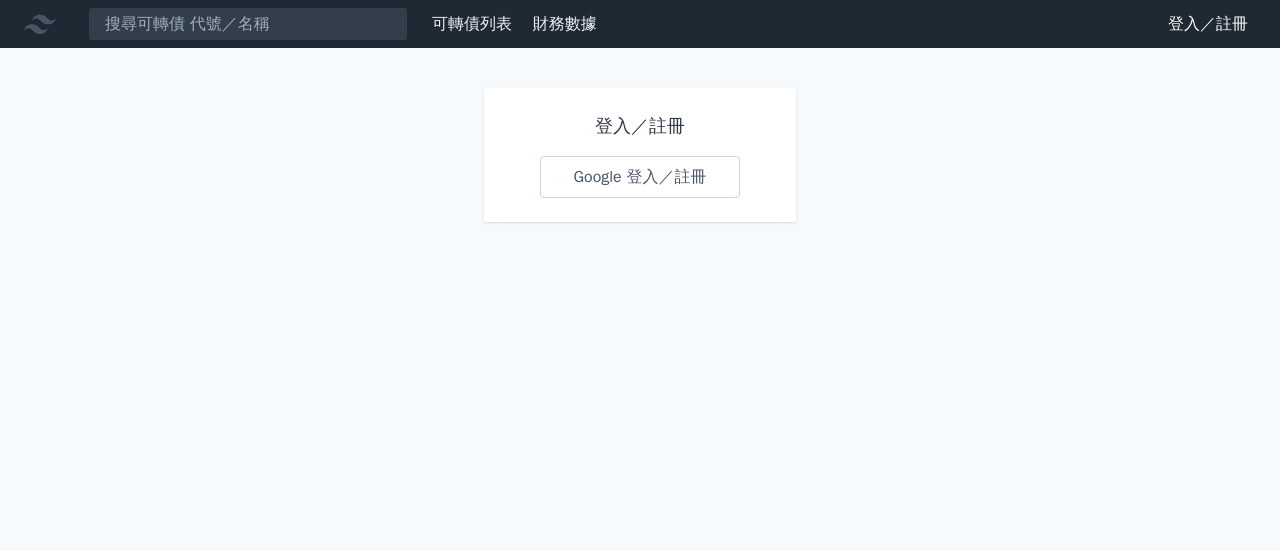 click on "Google 登入／註冊" at bounding box center [639, 177] 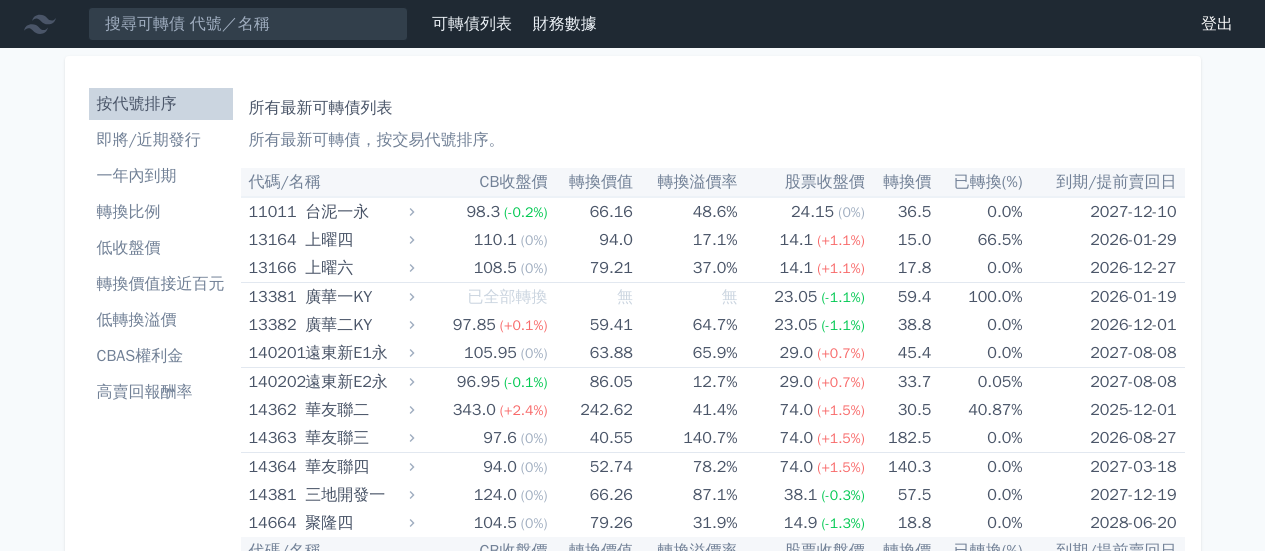 scroll, scrollTop: 0, scrollLeft: 0, axis: both 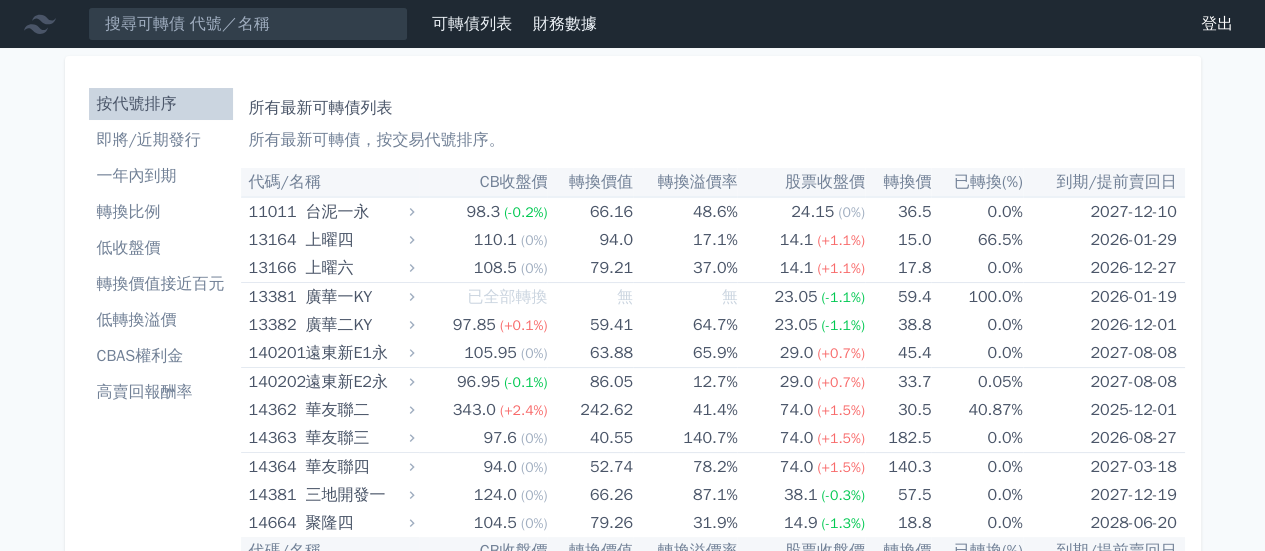 click on "可轉債列表
財務數據
可轉債列表
財務數據
登出
登出
按代號排序
即將/近期發行
一年內到期
轉換比例
低收盤價
轉換價值接近百元
低轉換溢價" at bounding box center (632, 6217) 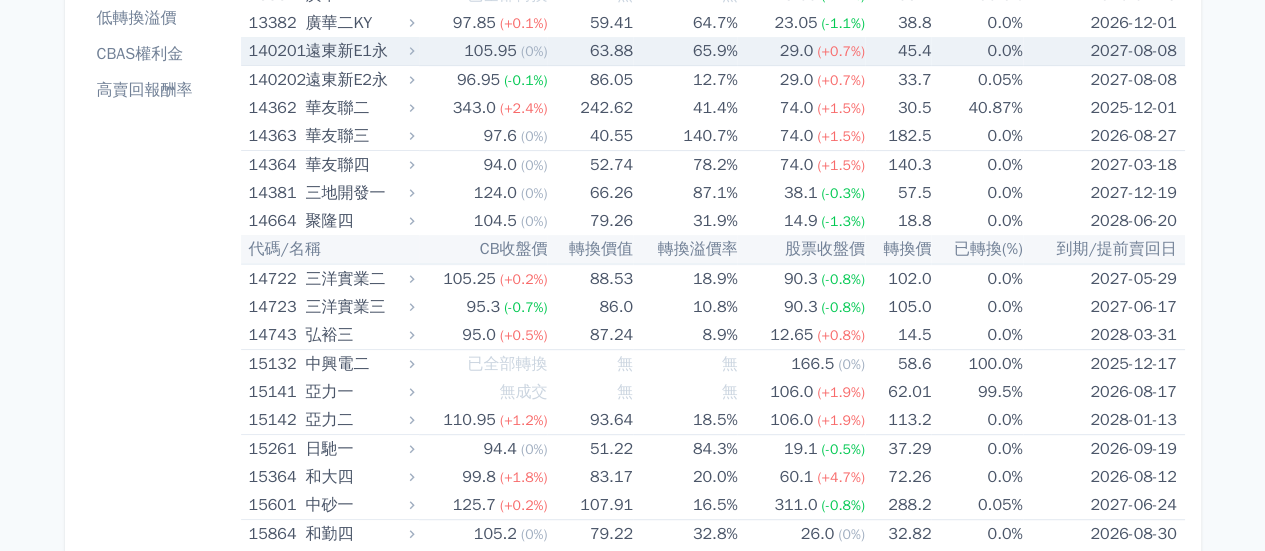 scroll, scrollTop: 0, scrollLeft: 0, axis: both 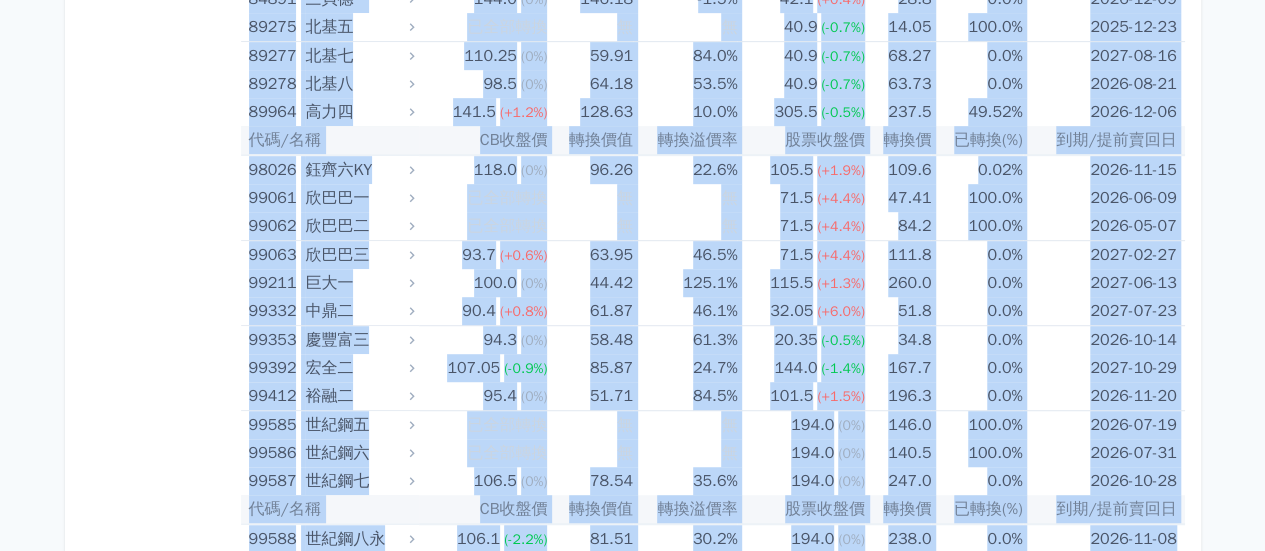 drag, startPoint x: 251, startPoint y: 179, endPoint x: 1201, endPoint y: 455, distance: 989.2805 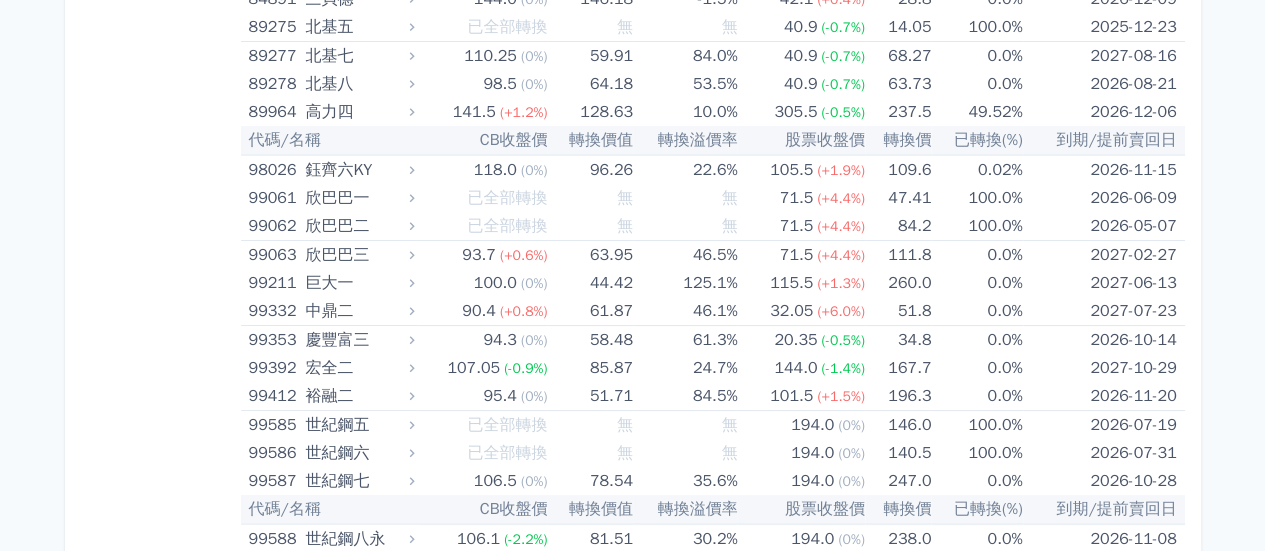 click at bounding box center (109, 1805) 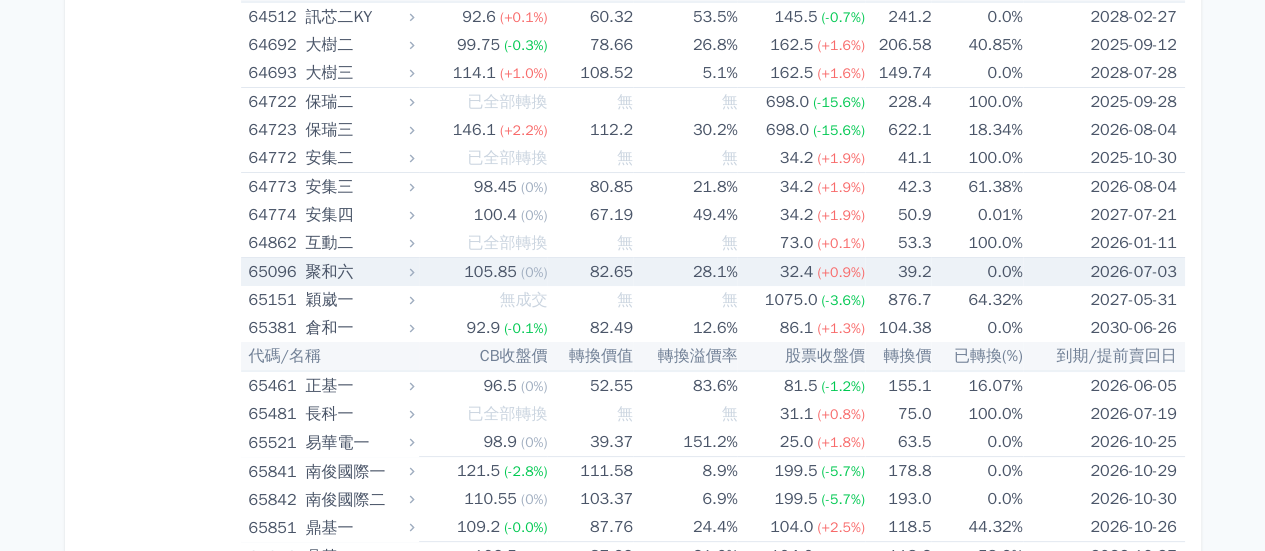 scroll, scrollTop: 9050, scrollLeft: 0, axis: vertical 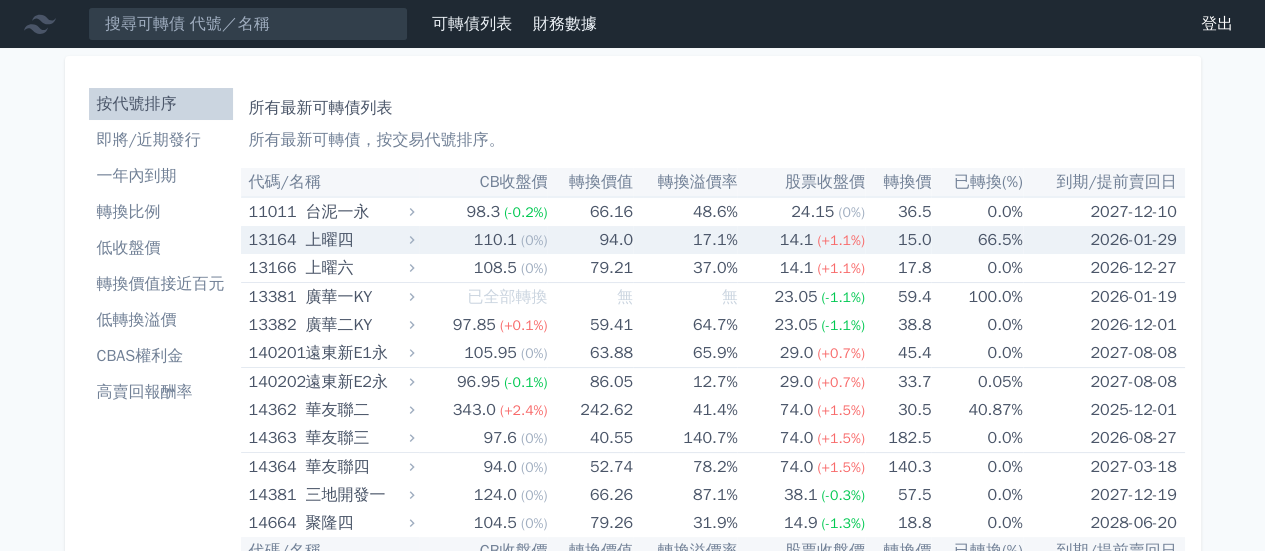 click on "上曜四" at bounding box center (357, 240) 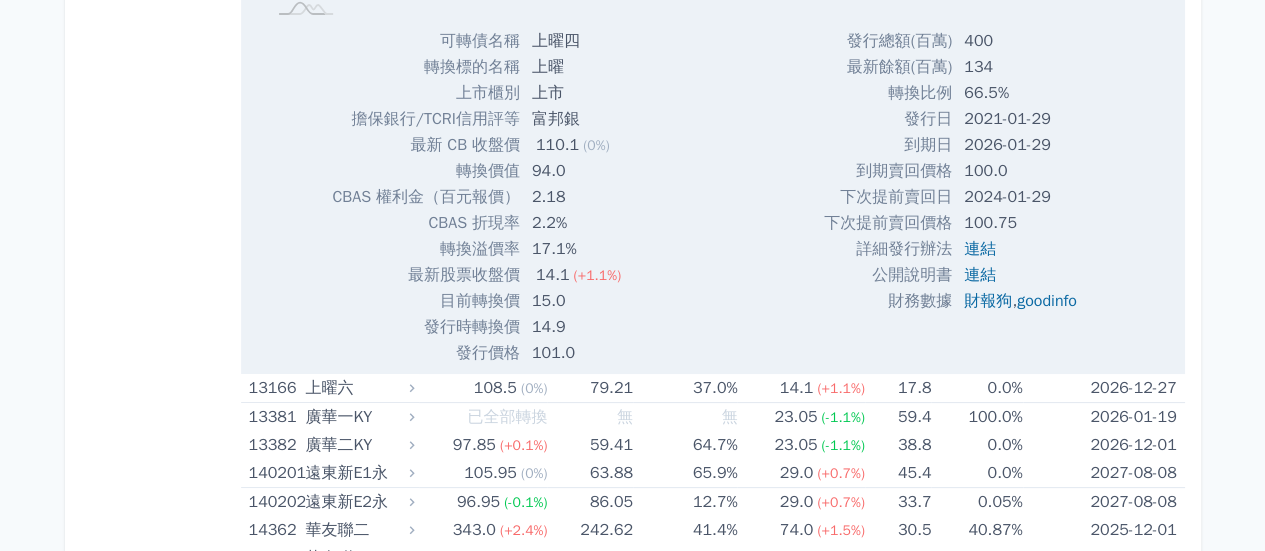 scroll, scrollTop: 600, scrollLeft: 0, axis: vertical 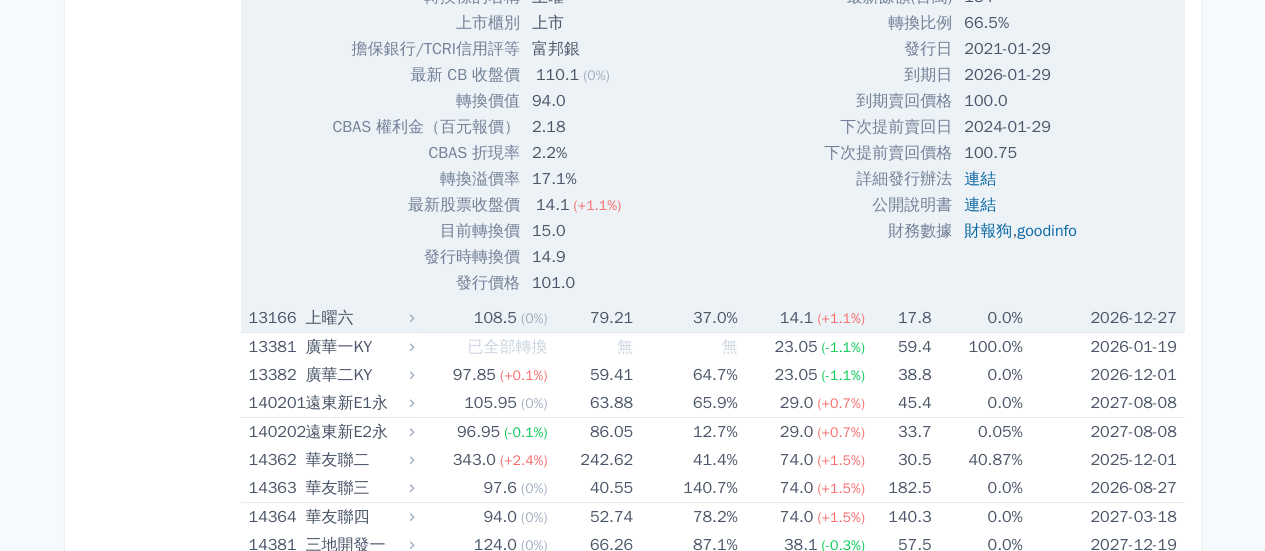 click on "上曜六" at bounding box center [357, 318] 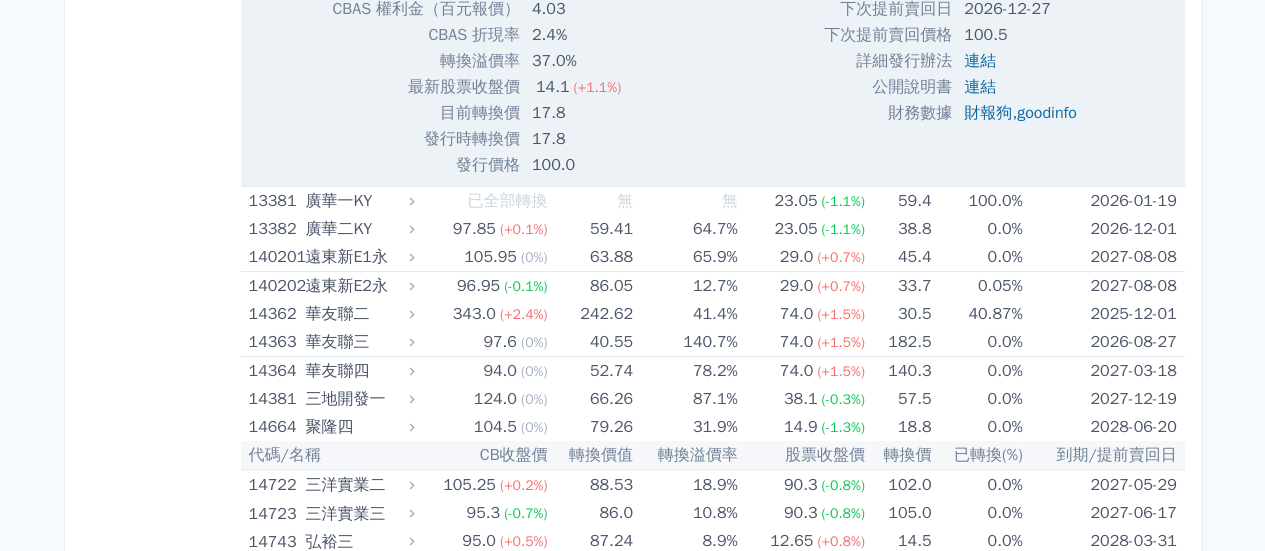 scroll, scrollTop: 1400, scrollLeft: 0, axis: vertical 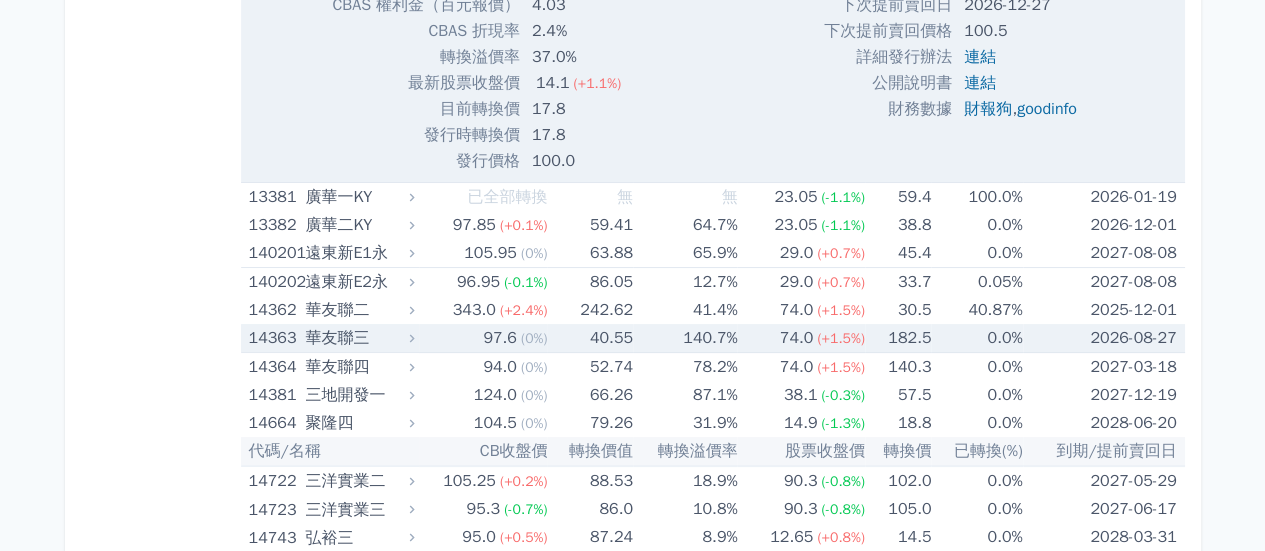 click on "14363" at bounding box center [275, 338] 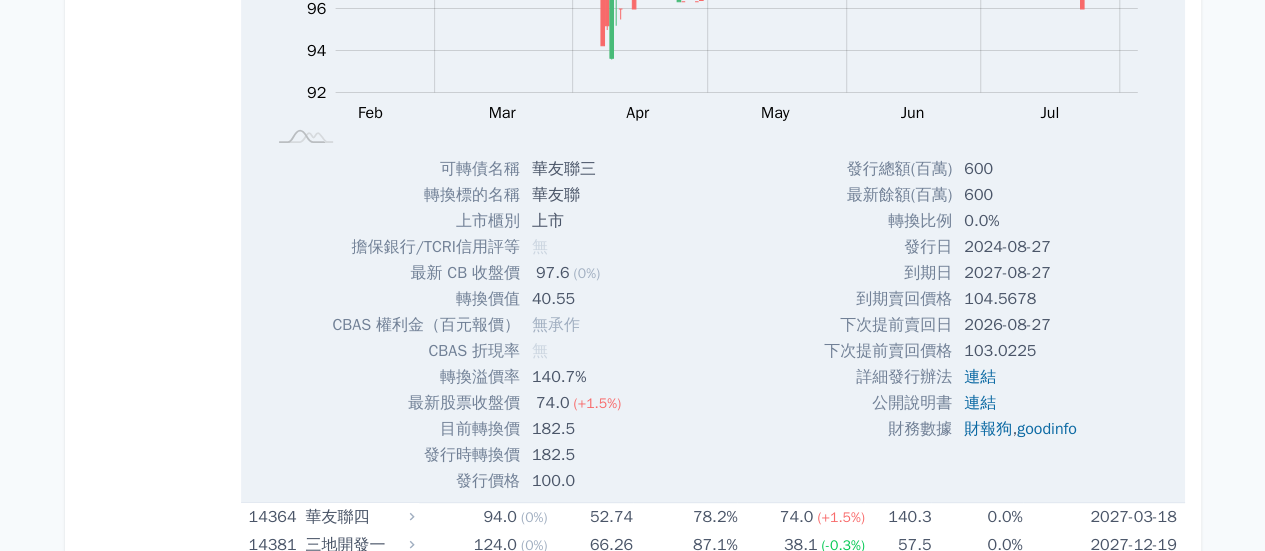 scroll, scrollTop: 2000, scrollLeft: 0, axis: vertical 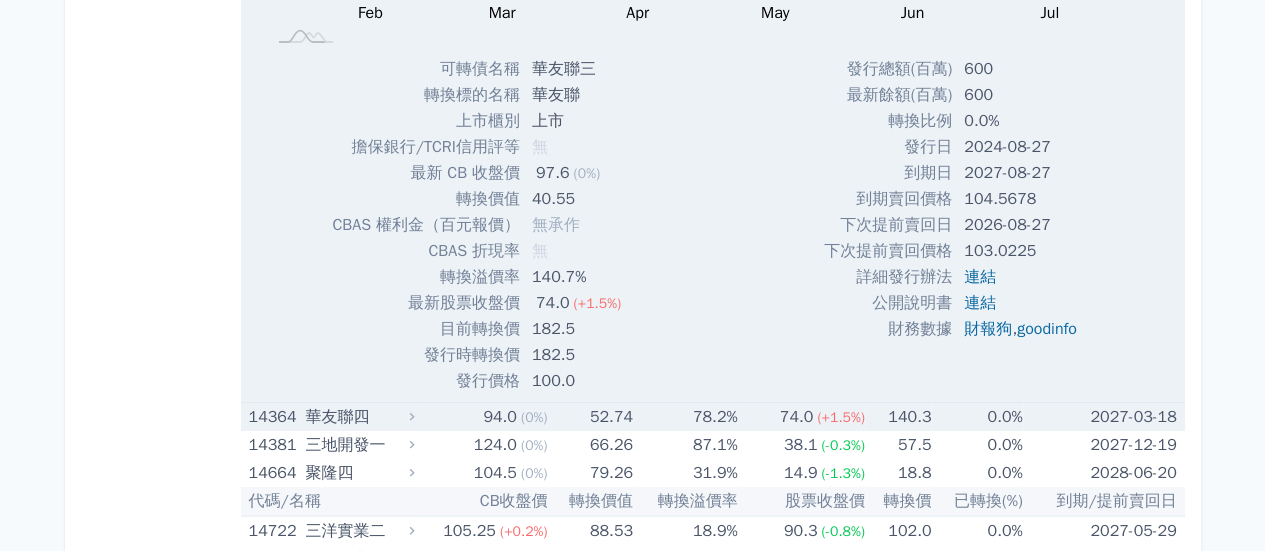 click on "華友聯四" at bounding box center [357, 417] 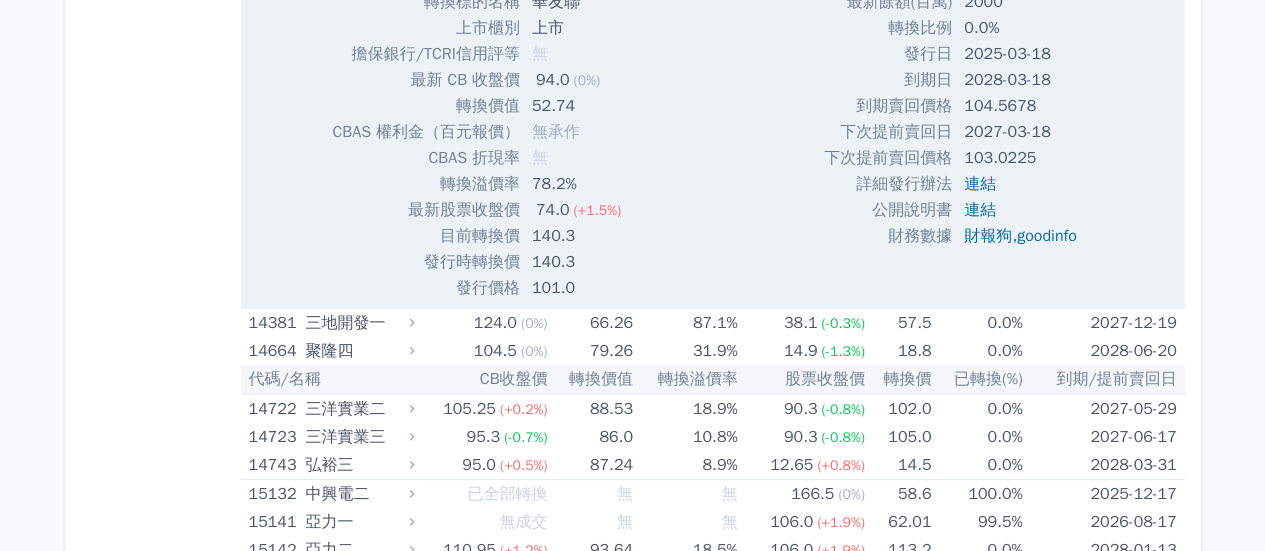 scroll, scrollTop: 2800, scrollLeft: 0, axis: vertical 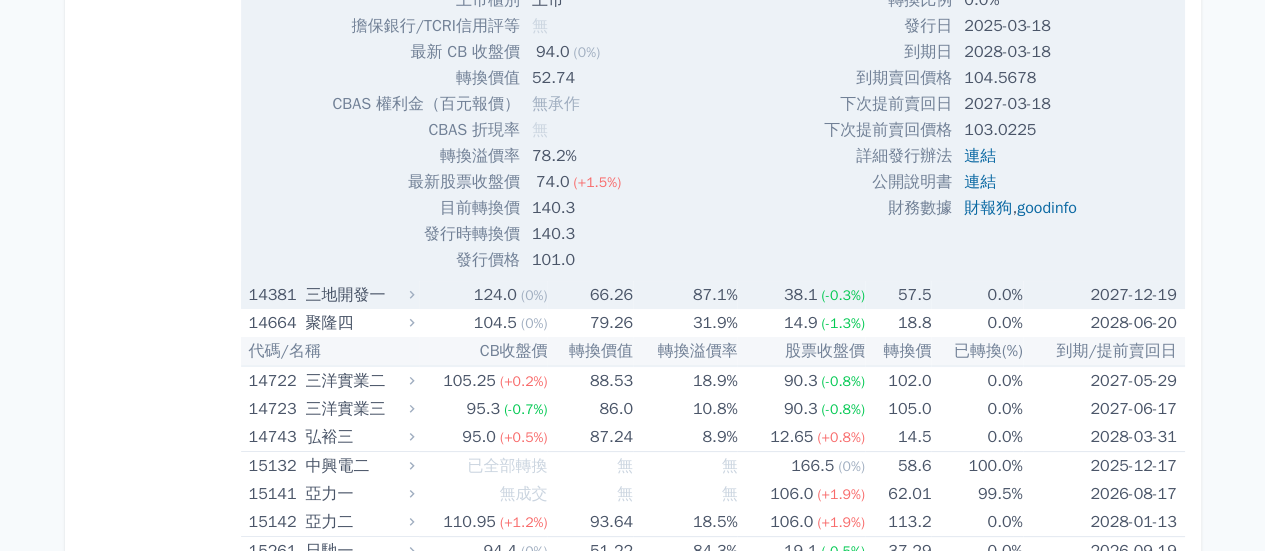 click on "14381" at bounding box center [275, 295] 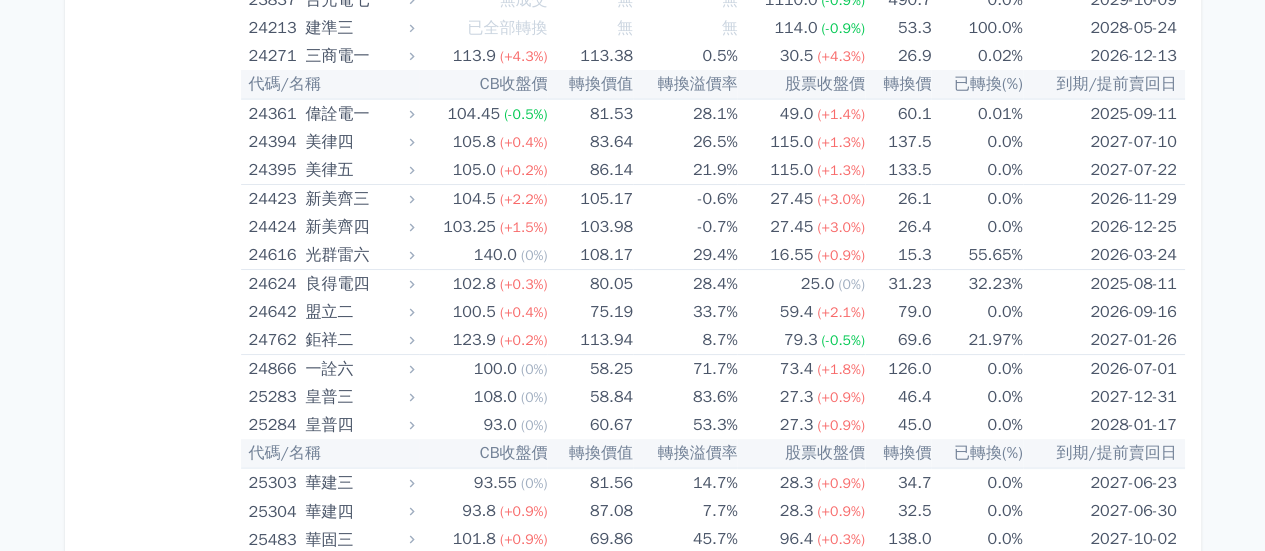 scroll, scrollTop: 5200, scrollLeft: 0, axis: vertical 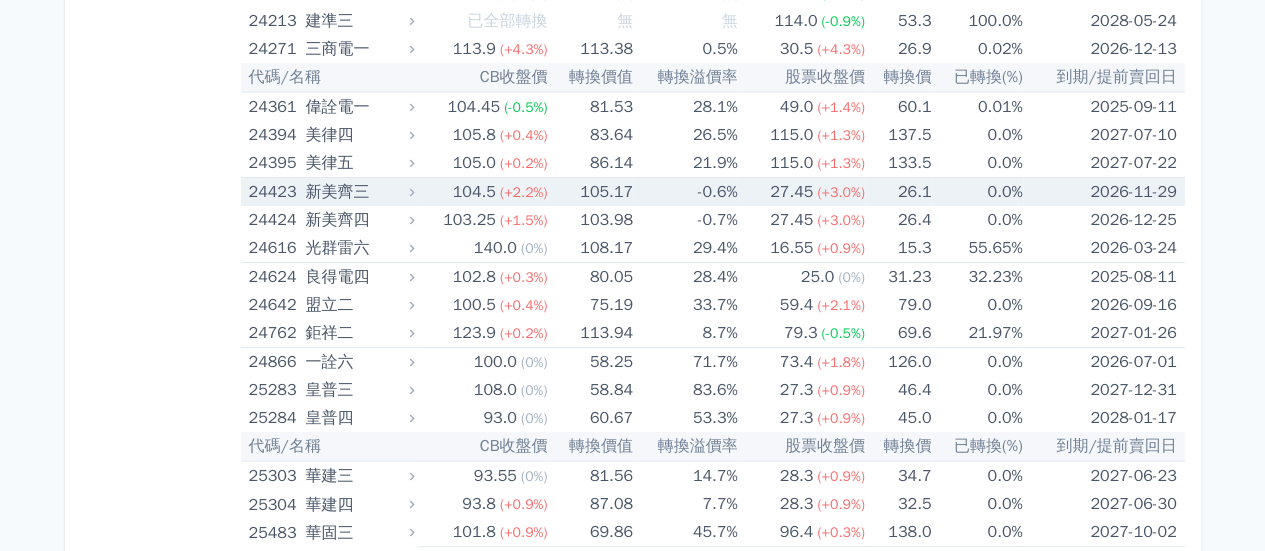 click on "24423" at bounding box center [275, 192] 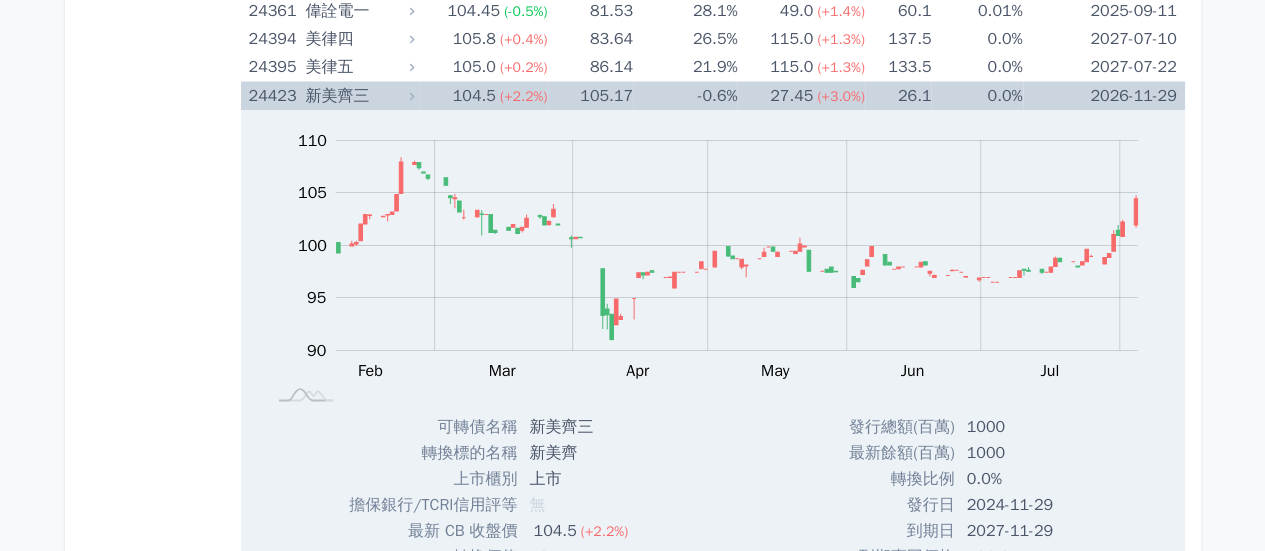 scroll, scrollTop: 5200, scrollLeft: 0, axis: vertical 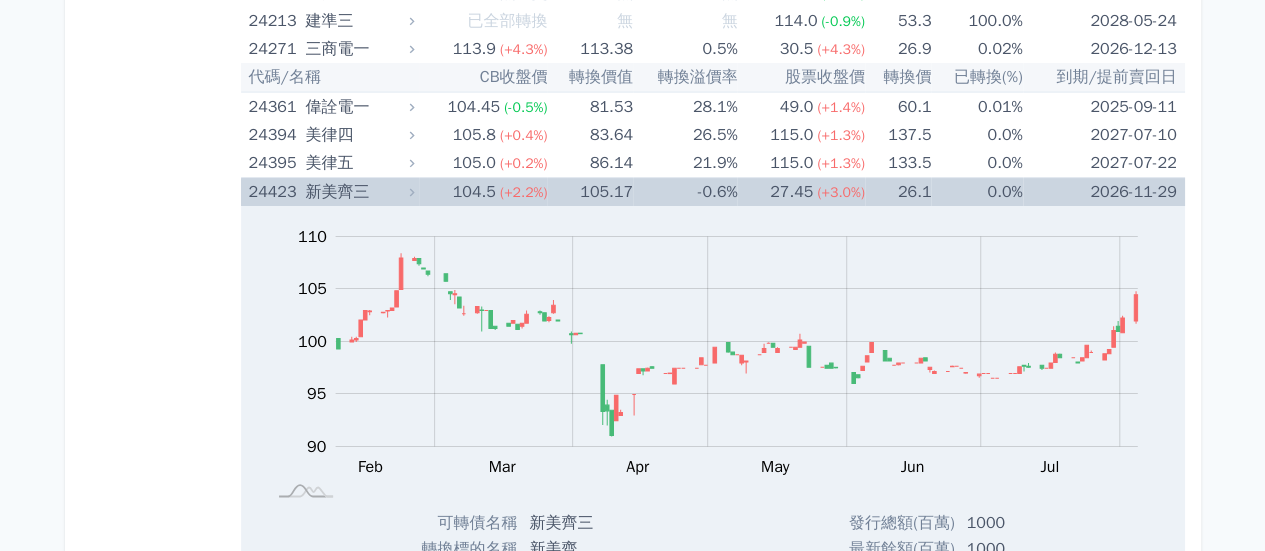 click on "24423" at bounding box center [275, 192] 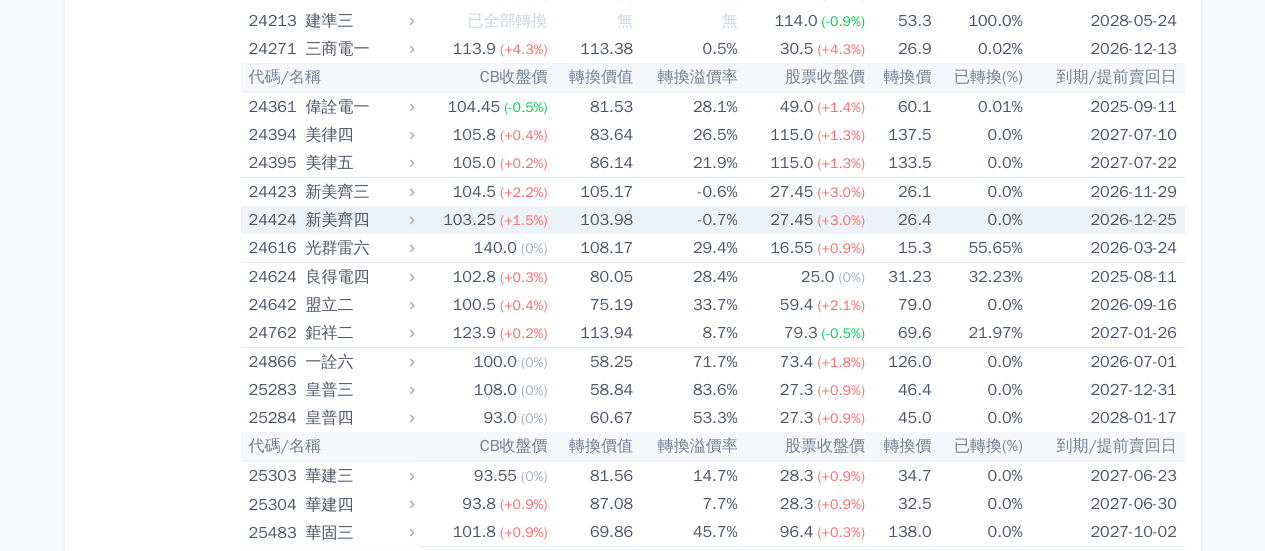 click on "24424" at bounding box center (275, 220) 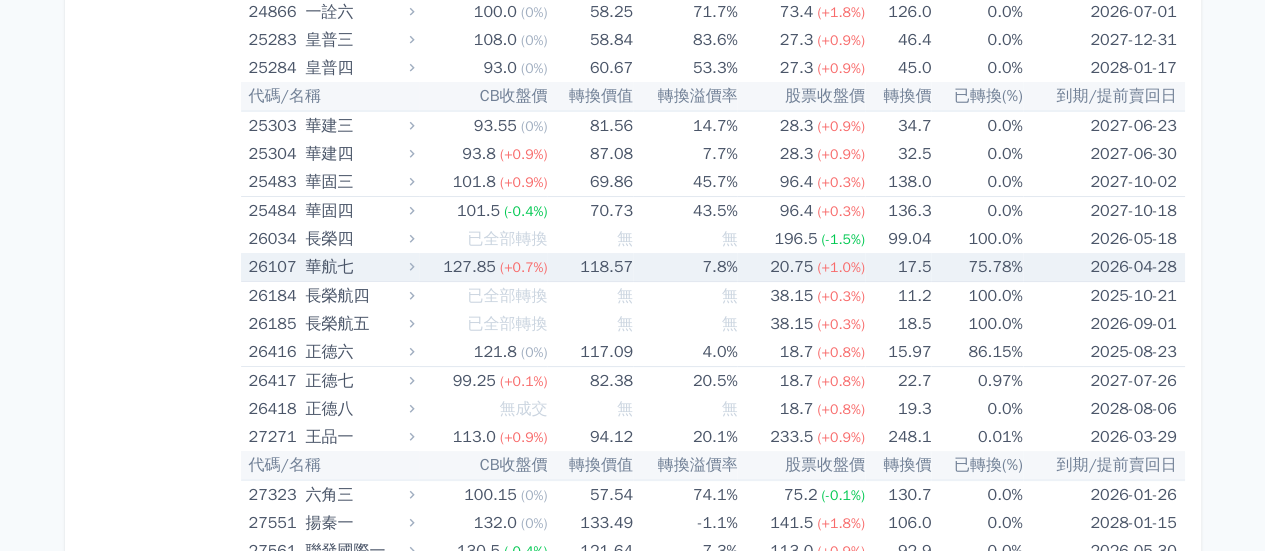 scroll, scrollTop: 6100, scrollLeft: 0, axis: vertical 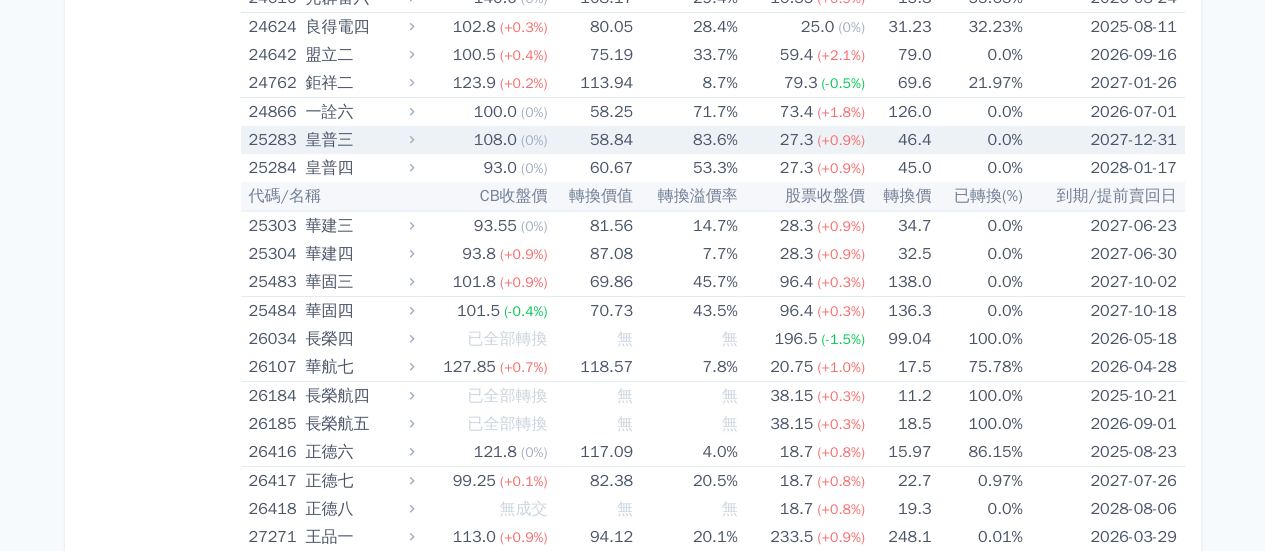 click on "25283" at bounding box center (275, 140) 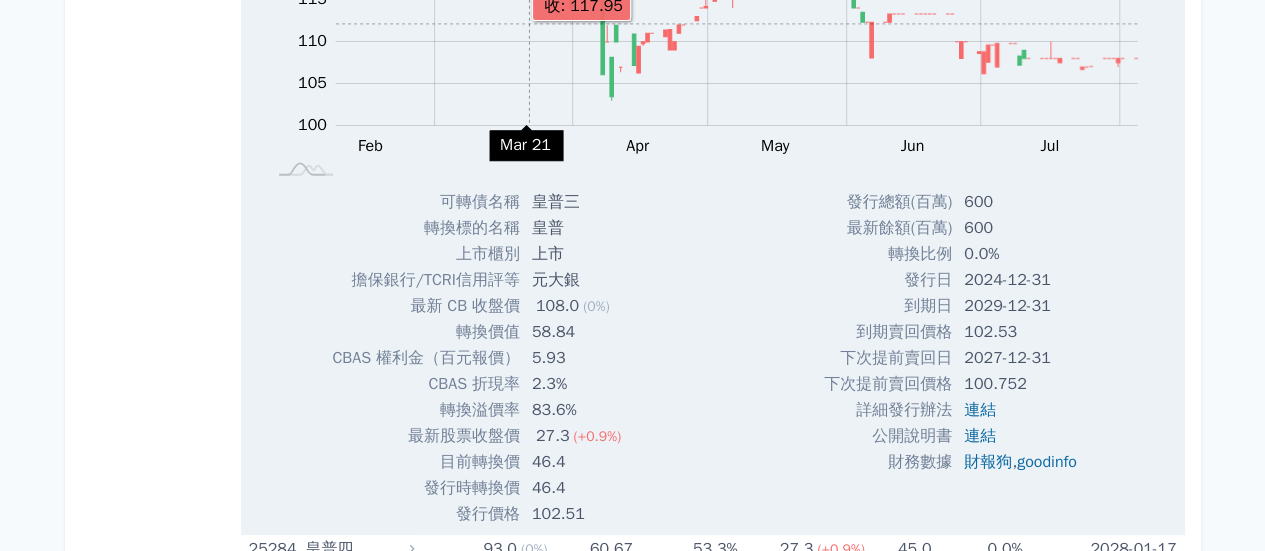 scroll, scrollTop: 6500, scrollLeft: 0, axis: vertical 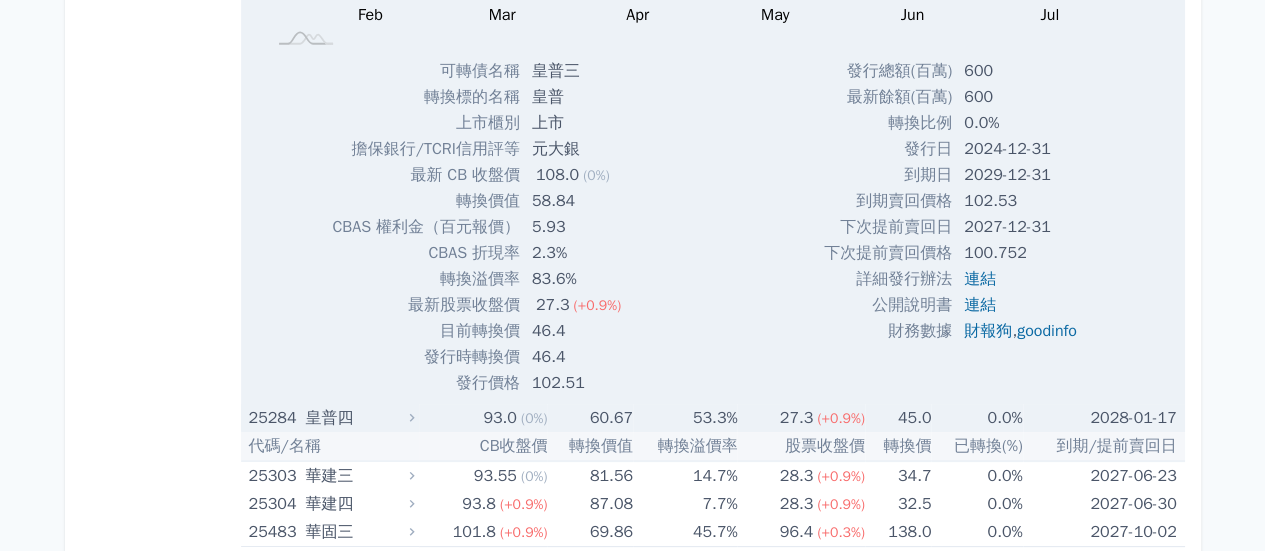 click on "25284" at bounding box center (275, 418) 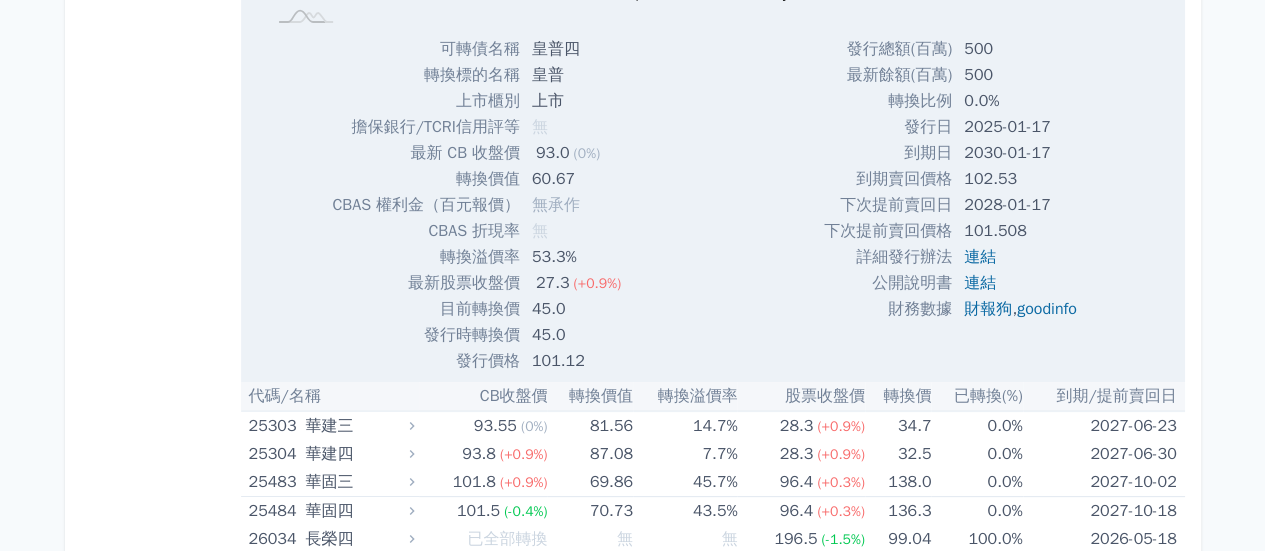 scroll, scrollTop: 7400, scrollLeft: 0, axis: vertical 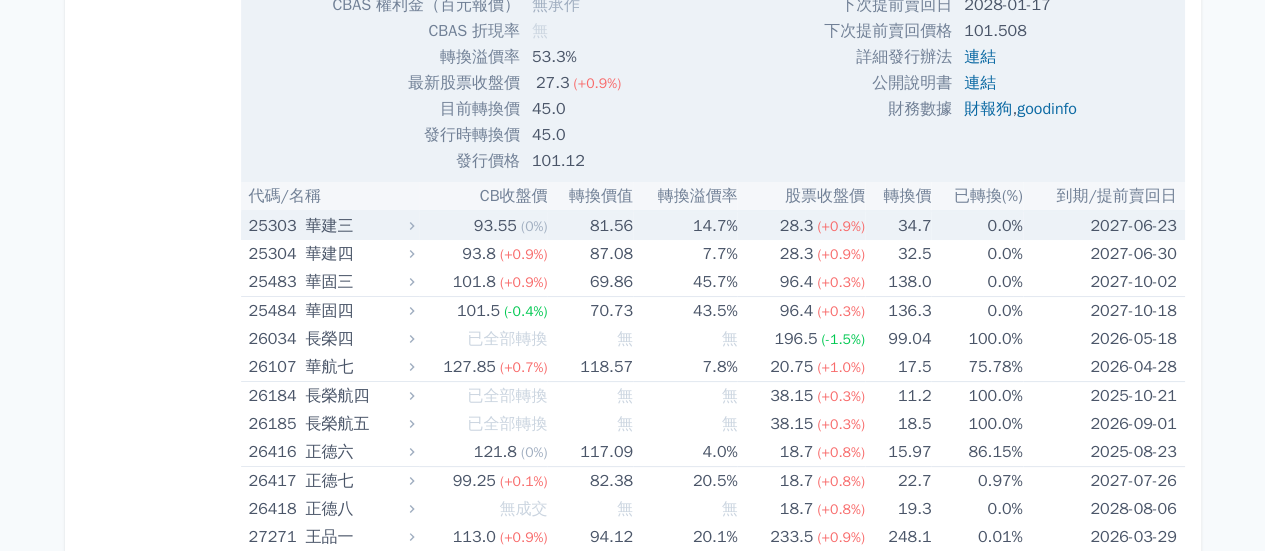 click on "華建三" at bounding box center [357, 226] 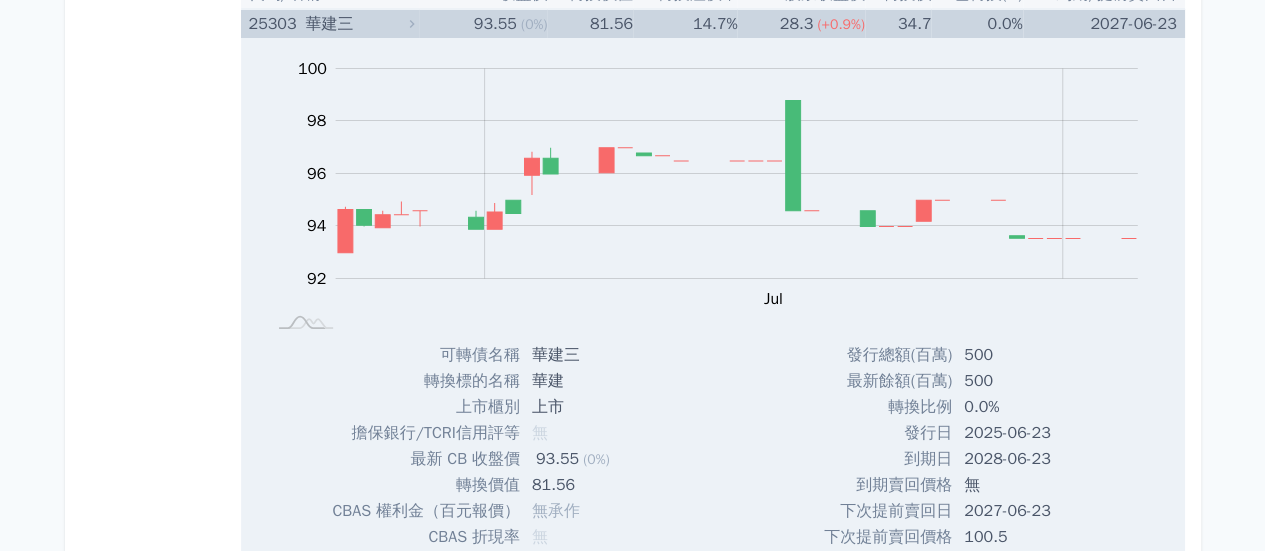 scroll, scrollTop: 7900, scrollLeft: 0, axis: vertical 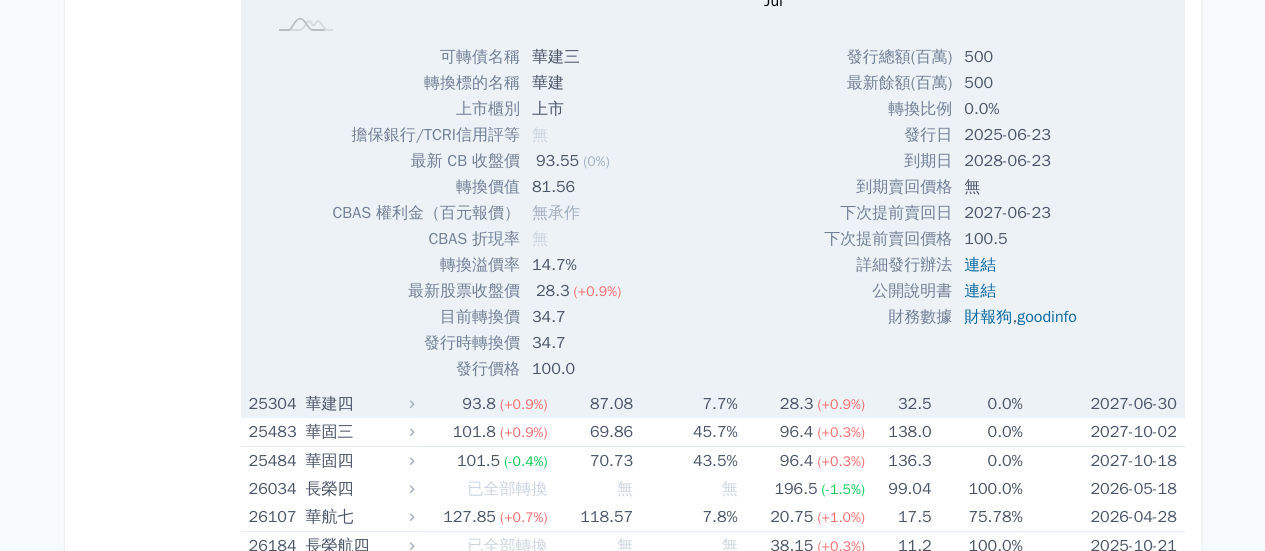 click on "25304
[COMPANY]" at bounding box center [327, 404] 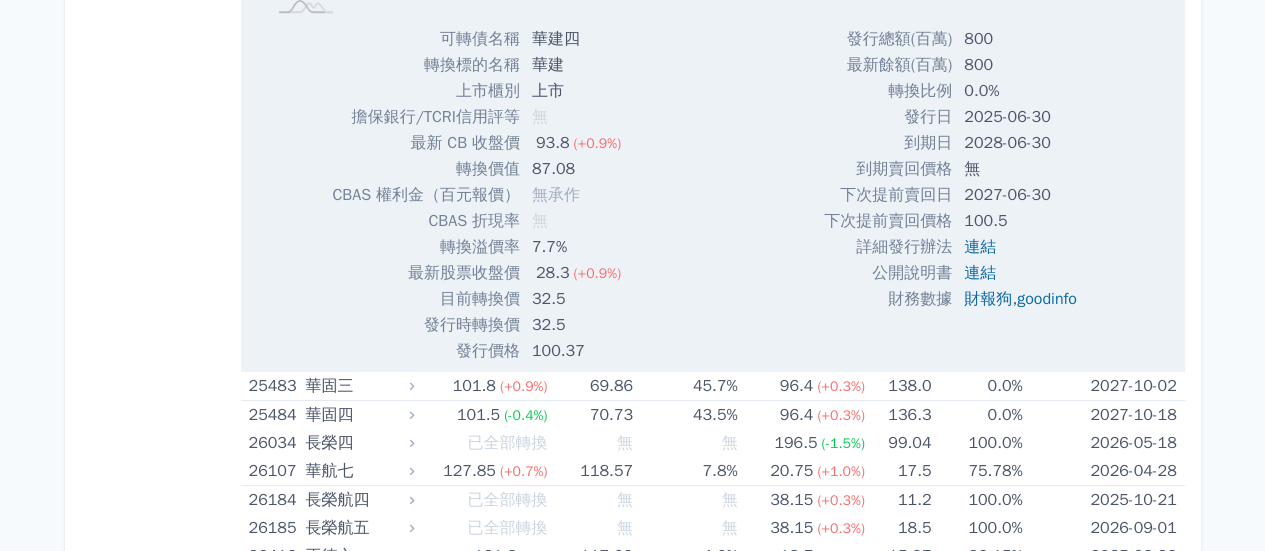 scroll, scrollTop: 8800, scrollLeft: 0, axis: vertical 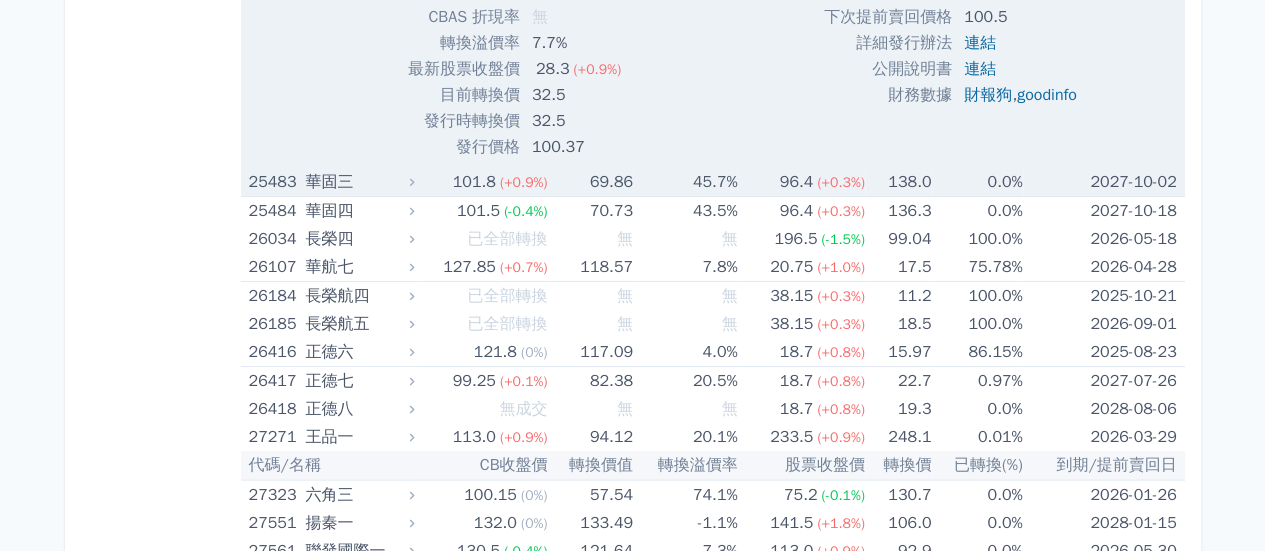click on "25483" at bounding box center (275, 182) 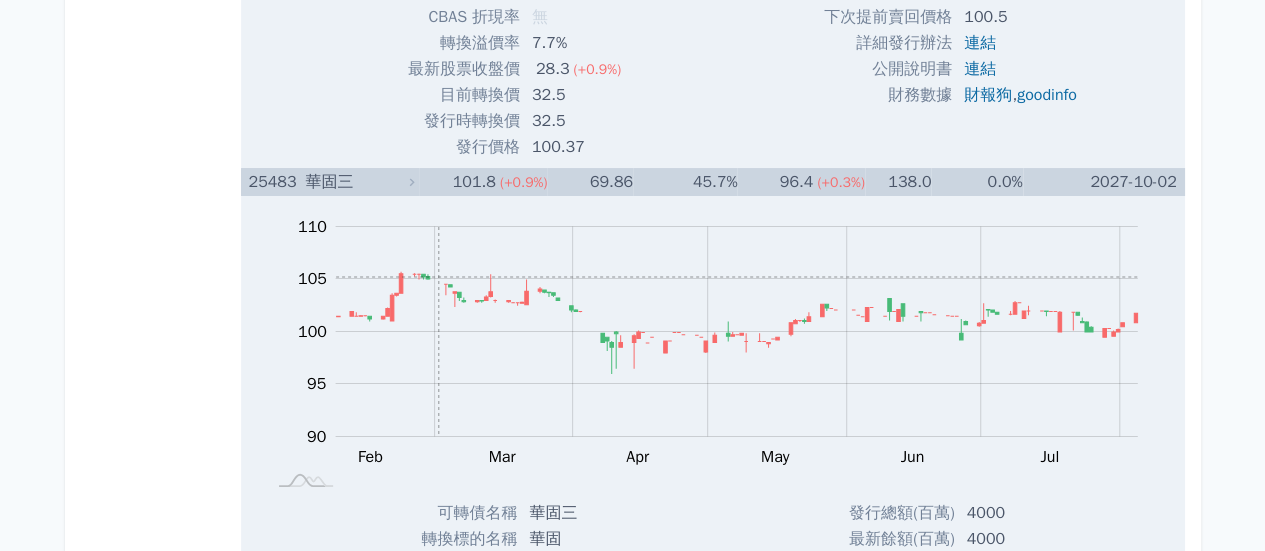 scroll, scrollTop: 9200, scrollLeft: 0, axis: vertical 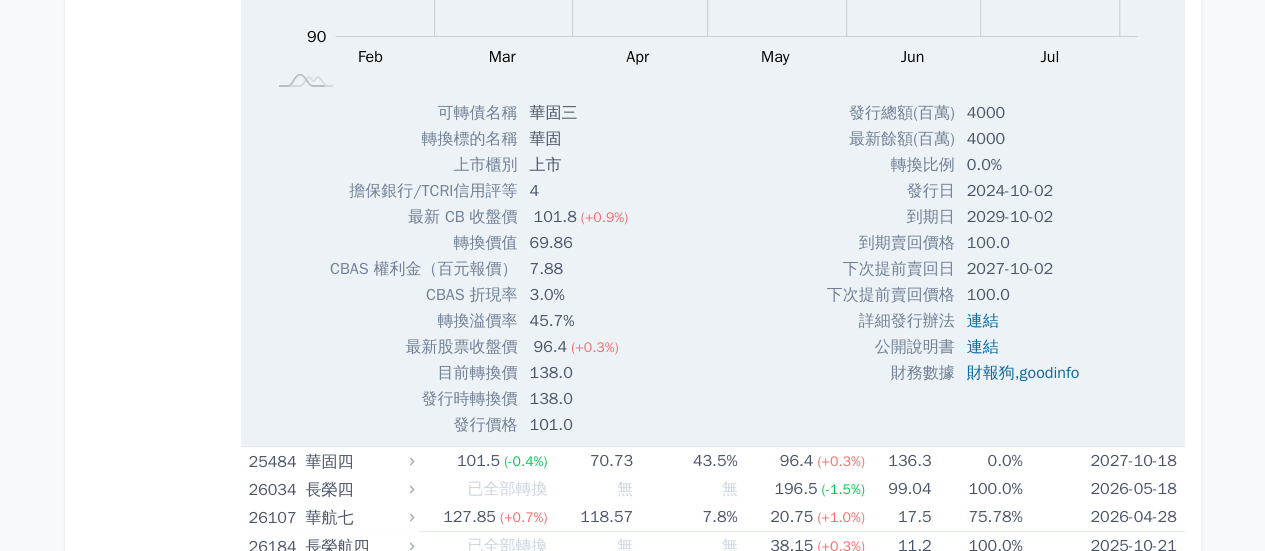 click on "按代號排序
即將/近期發行
一年內到期
轉換比例
低收盤價
轉換價值接近百元
低轉換溢價
CBAS權利金
高賣回報酬率" at bounding box center [161, 616] 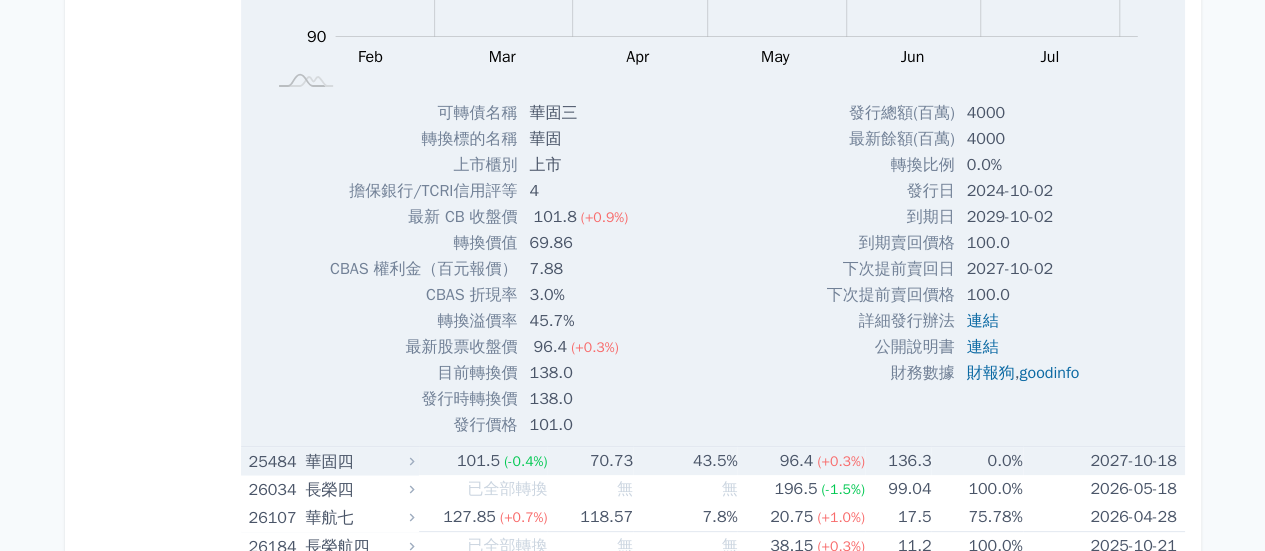 click on "25484" at bounding box center (275, 461) 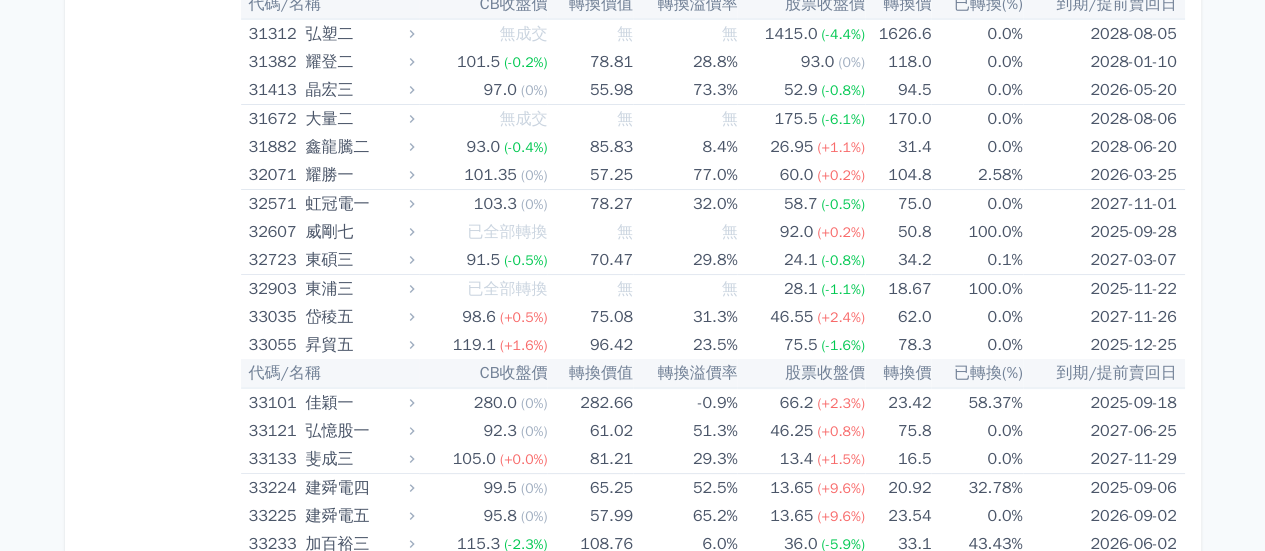 scroll, scrollTop: 11300, scrollLeft: 0, axis: vertical 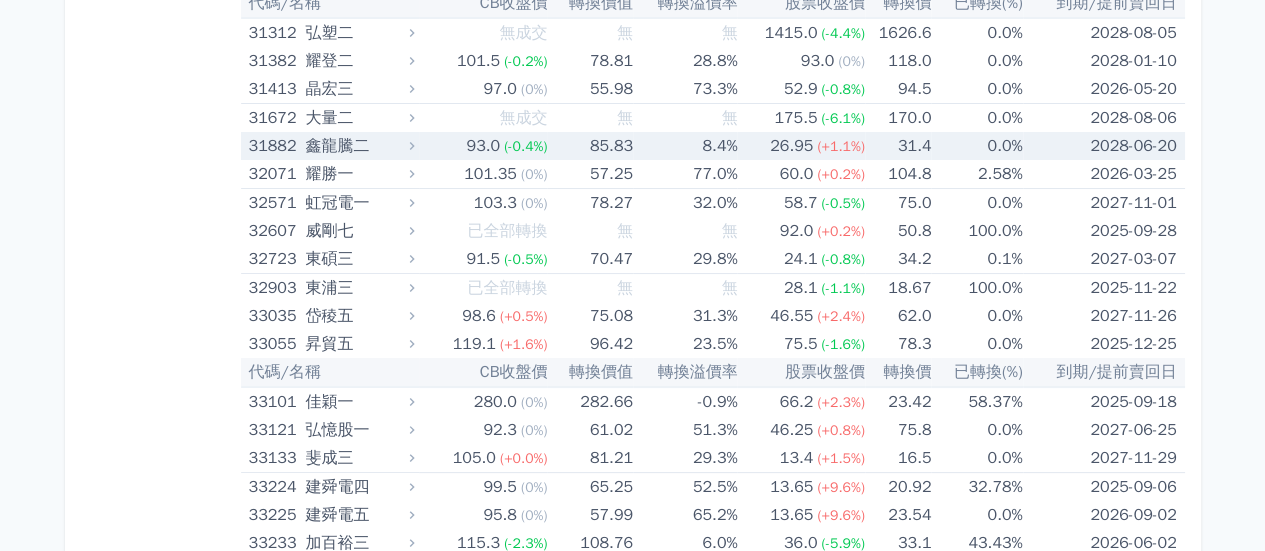 click on "31882" at bounding box center (275, 146) 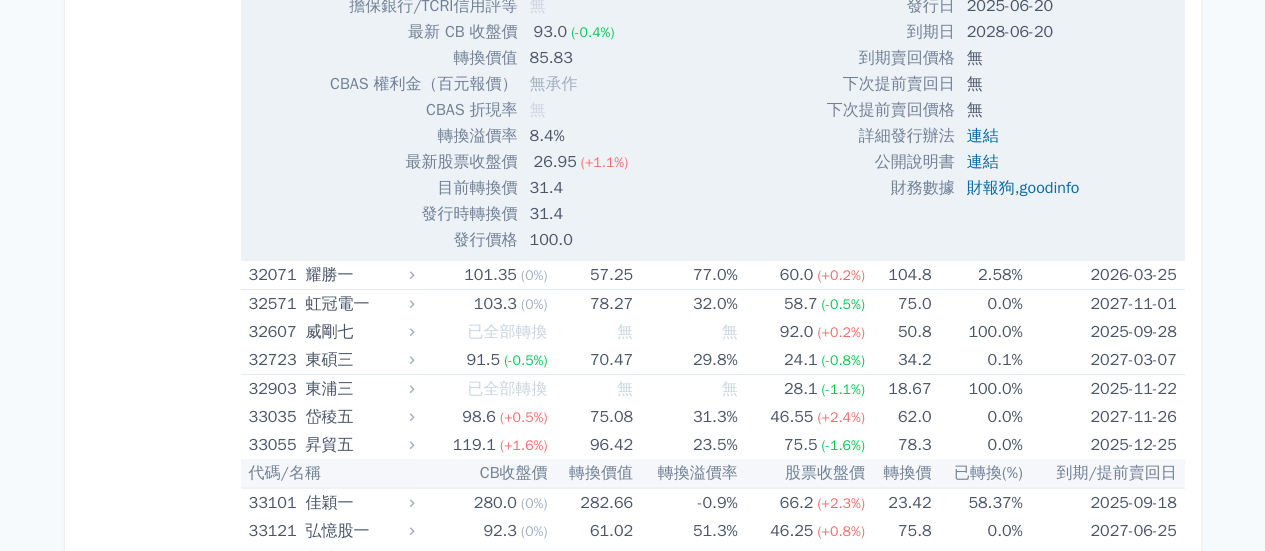 scroll, scrollTop: 12100, scrollLeft: 0, axis: vertical 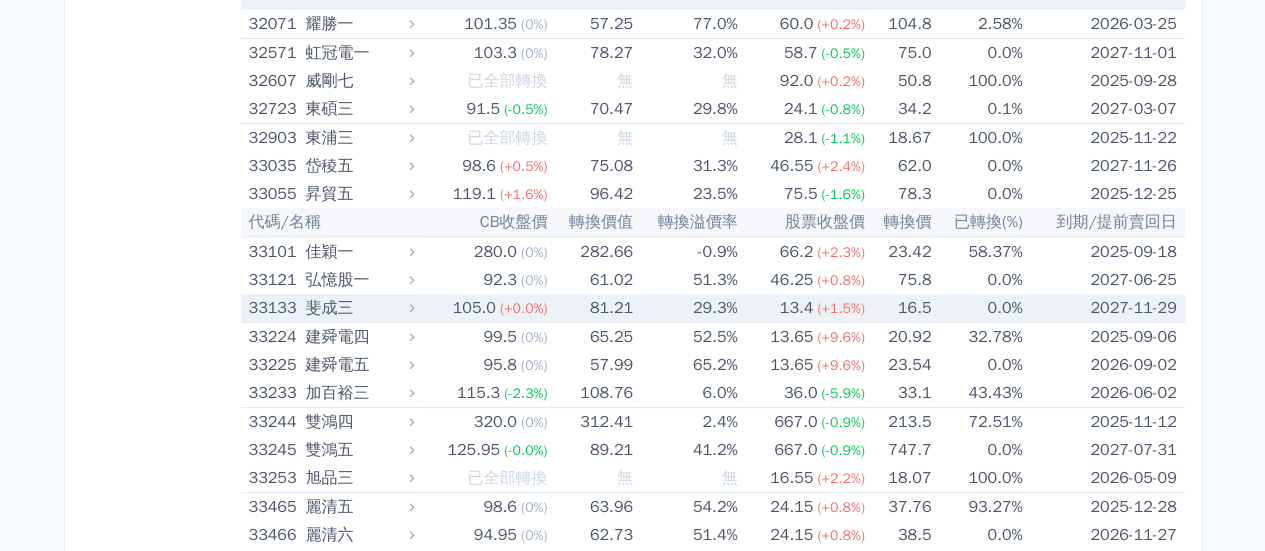 click on "斐成三" at bounding box center (357, 308) 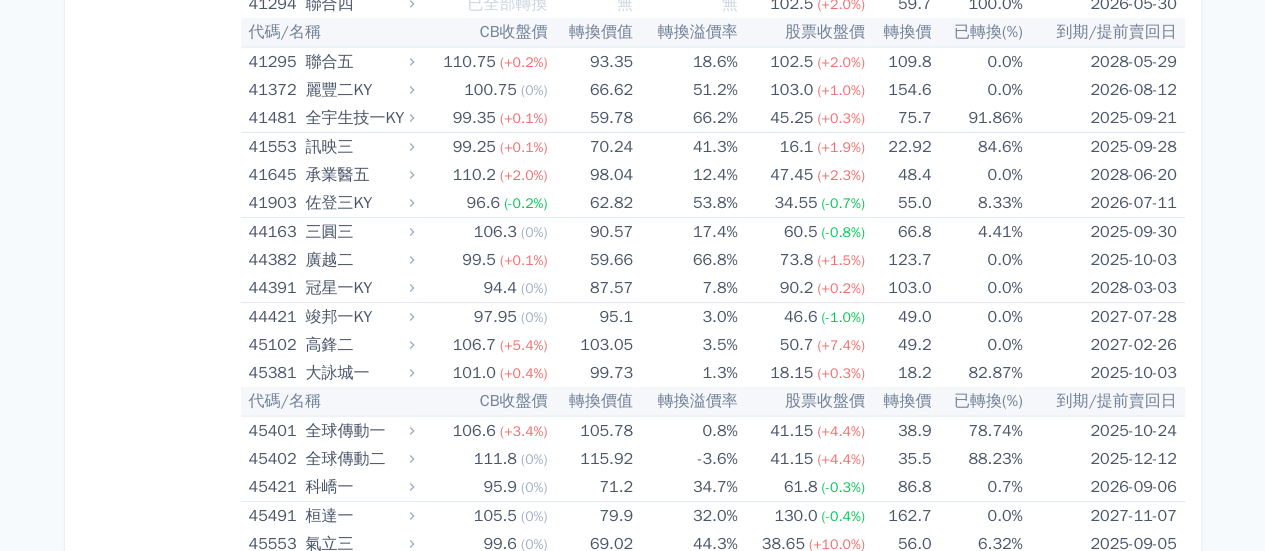 scroll, scrollTop: 14800, scrollLeft: 0, axis: vertical 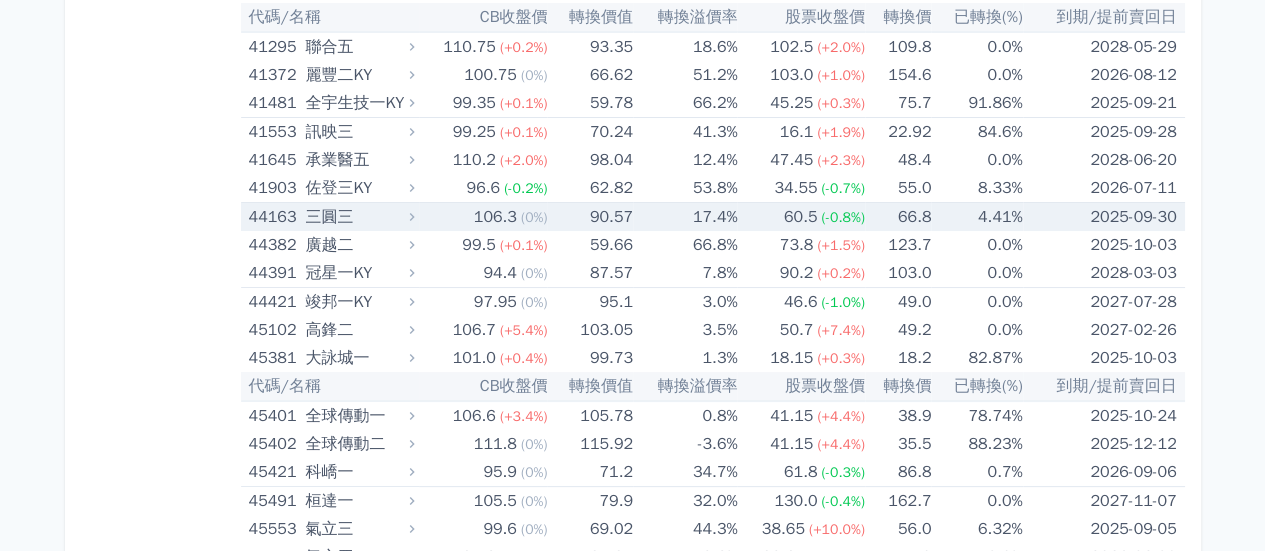 click on "三圓三" at bounding box center [357, 217] 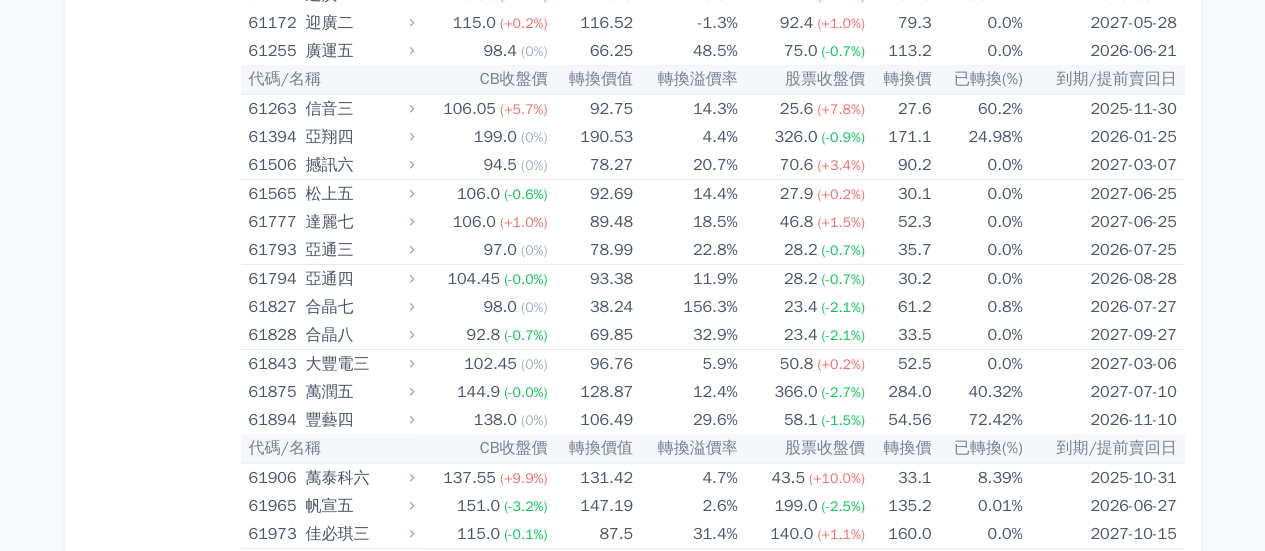 scroll, scrollTop: 17600, scrollLeft: 0, axis: vertical 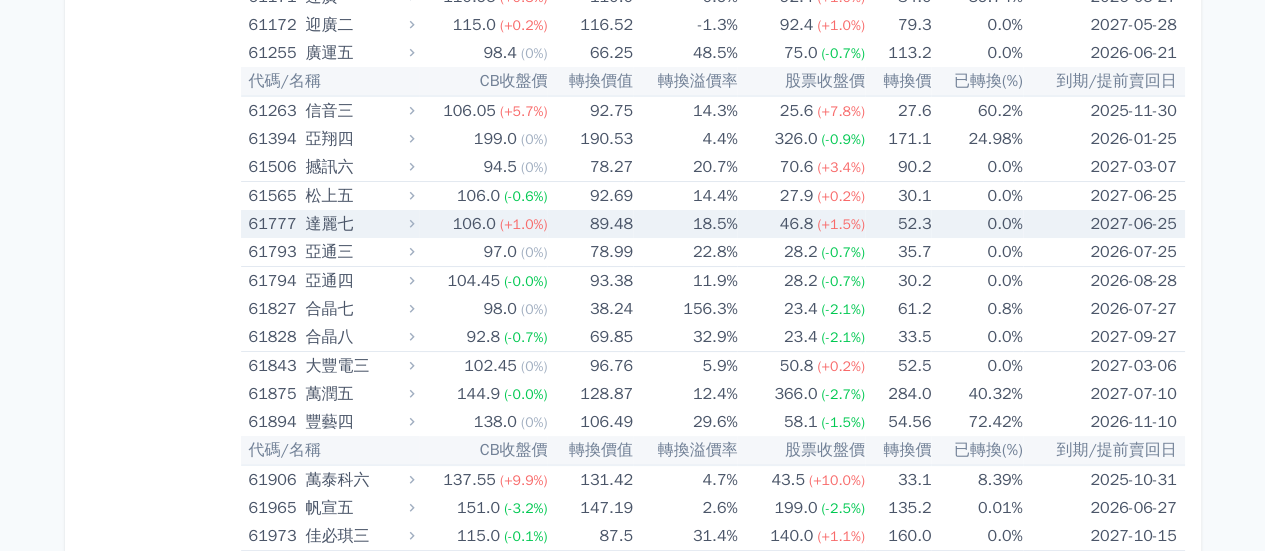 click on "61777" at bounding box center (275, 224) 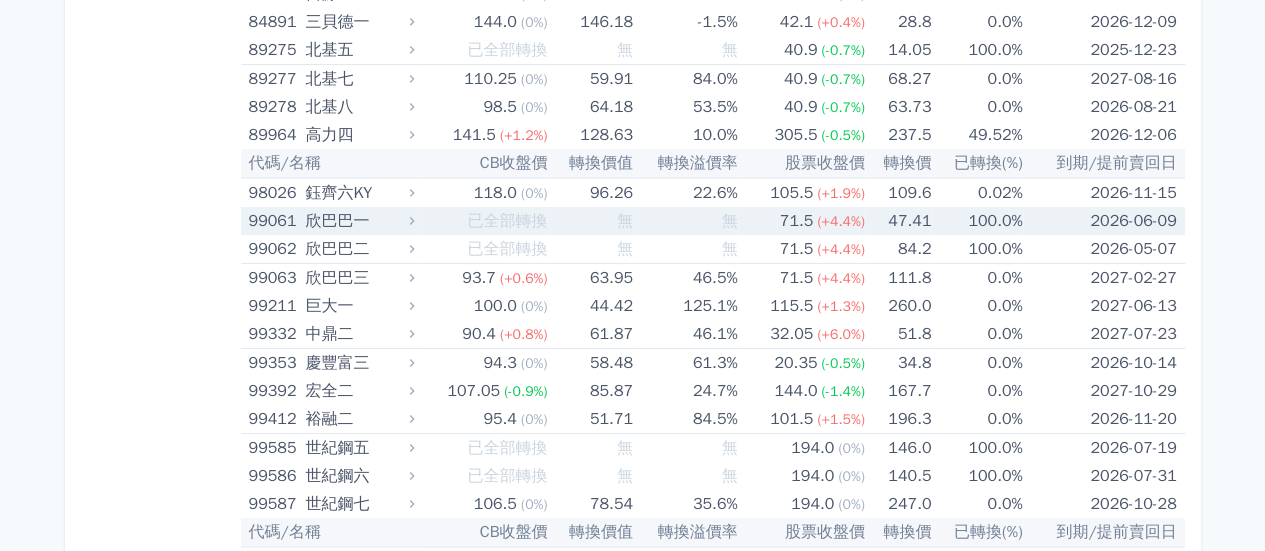 scroll, scrollTop: 22250, scrollLeft: 0, axis: vertical 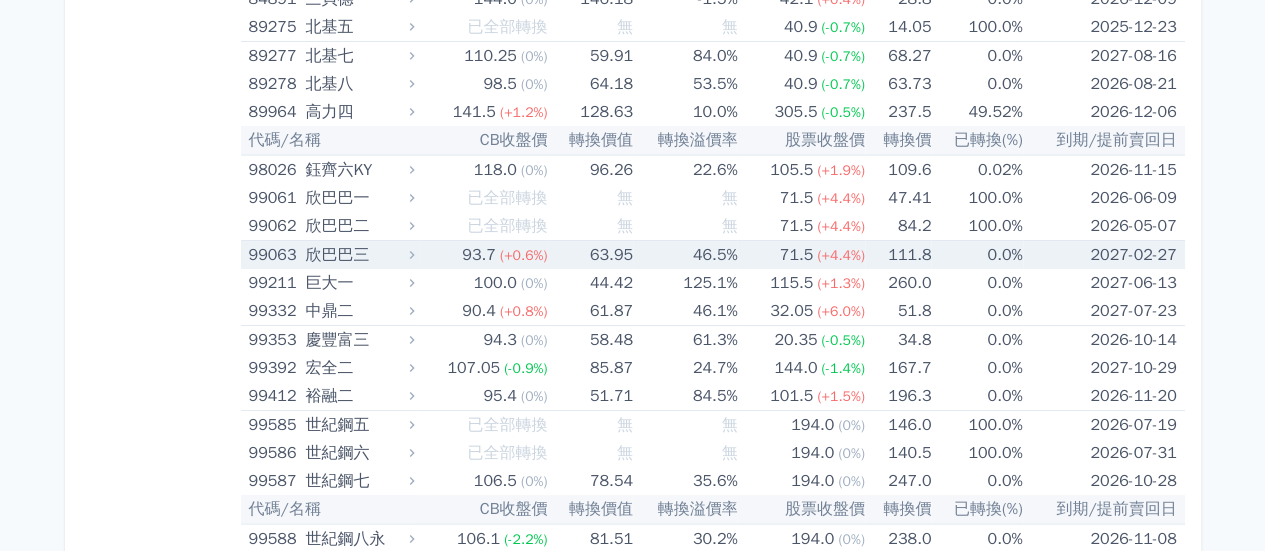 click on "99063" at bounding box center (275, 255) 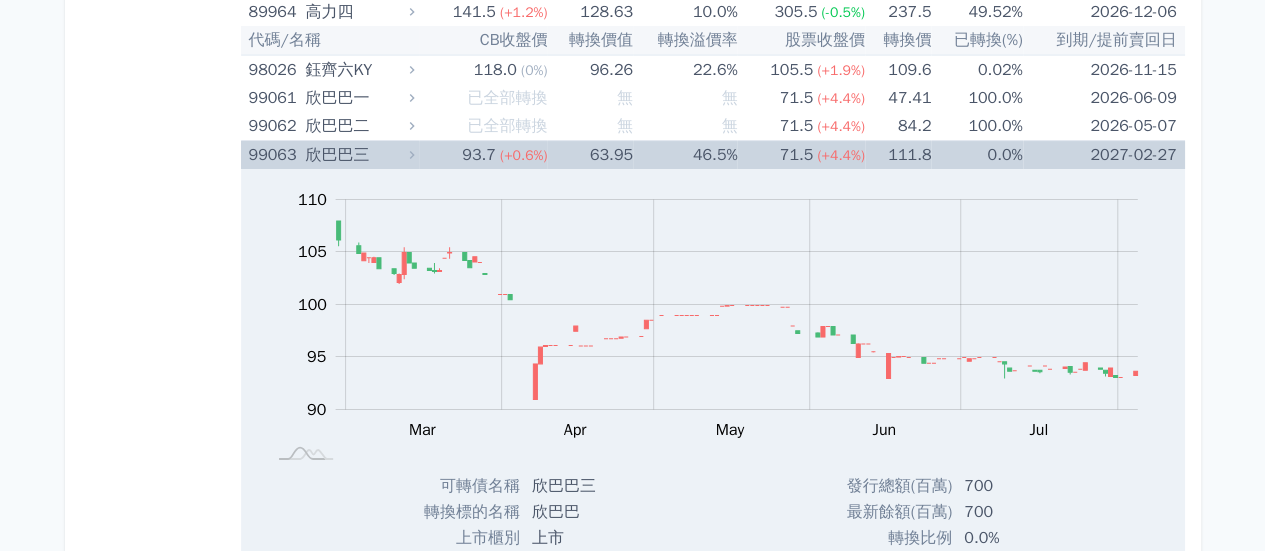 scroll, scrollTop: 22750, scrollLeft: 0, axis: vertical 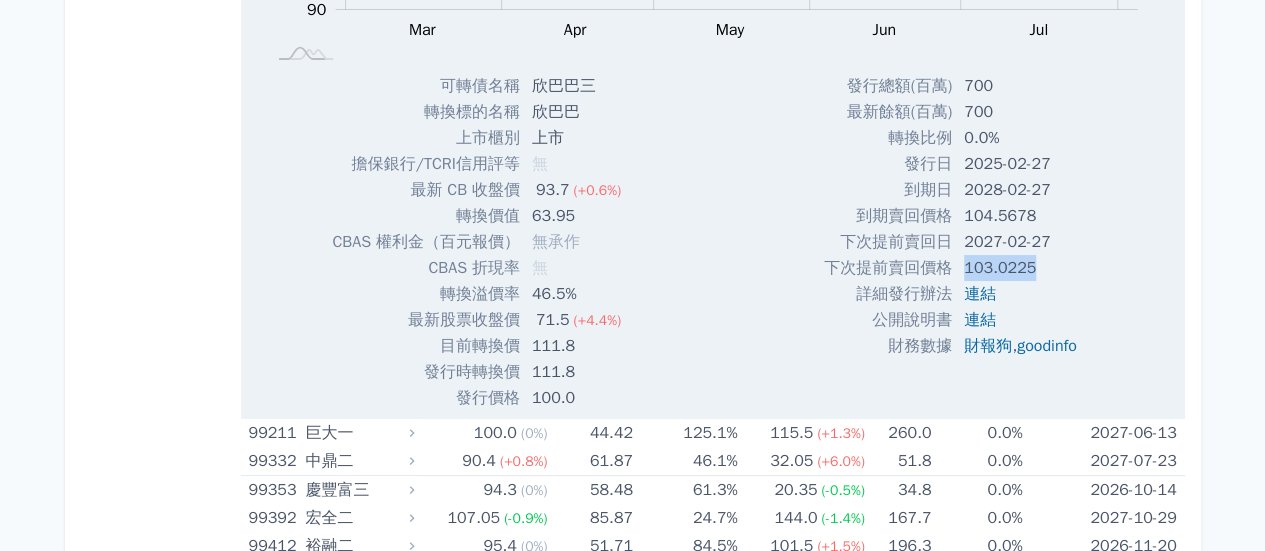 drag, startPoint x: 1023, startPoint y: 237, endPoint x: 952, endPoint y: 239, distance: 71.02816 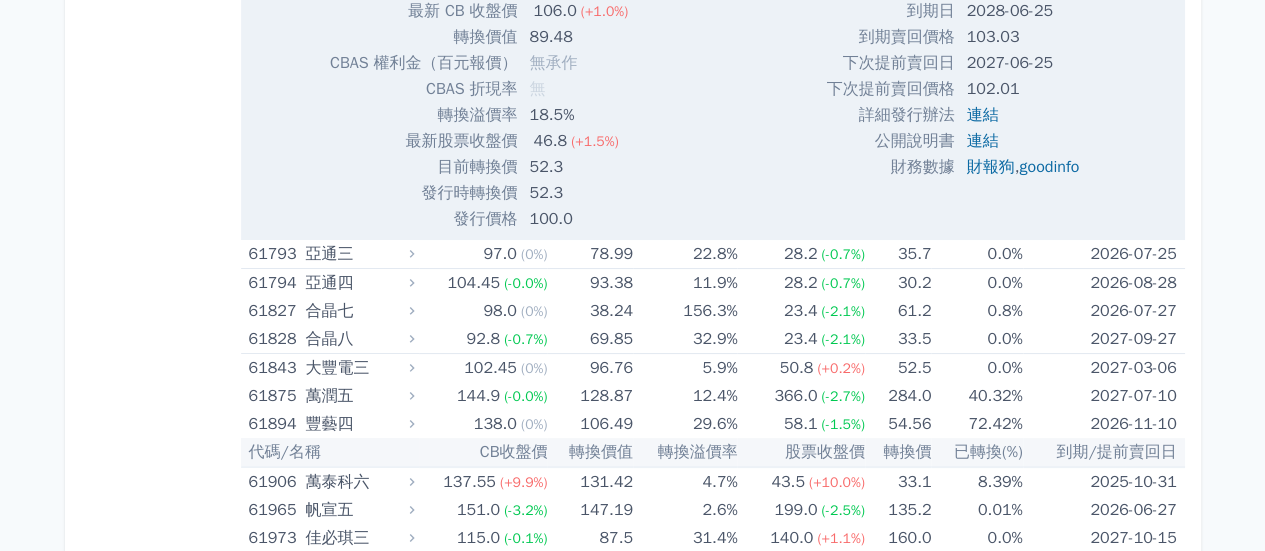 scroll, scrollTop: 18150, scrollLeft: 0, axis: vertical 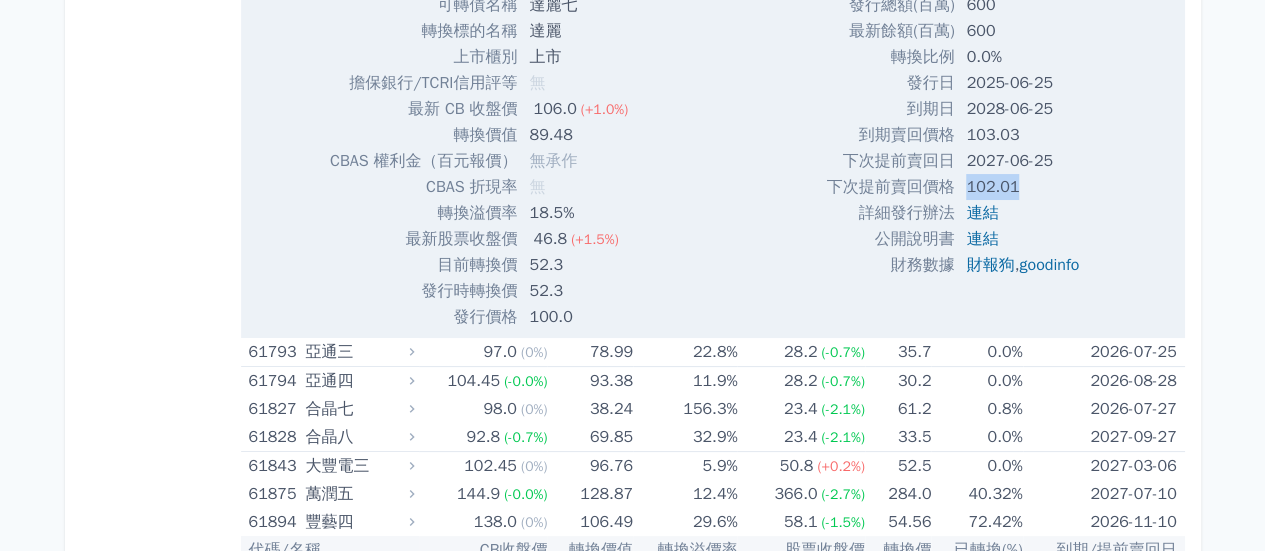drag, startPoint x: 1008, startPoint y: 163, endPoint x: 956, endPoint y: 163, distance: 52 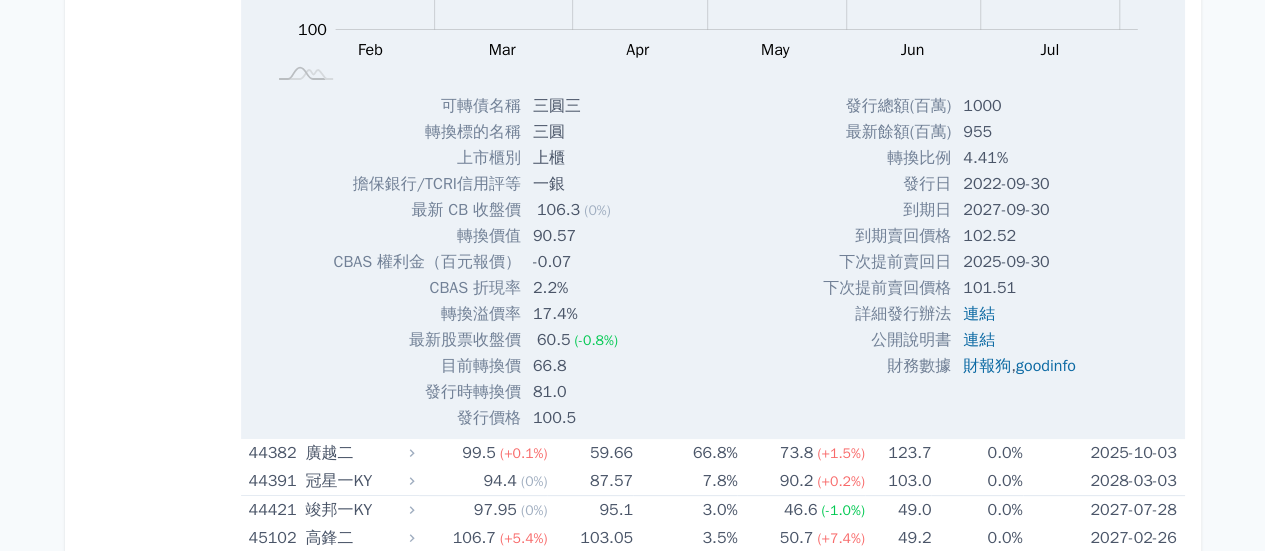 scroll, scrollTop: 15150, scrollLeft: 0, axis: vertical 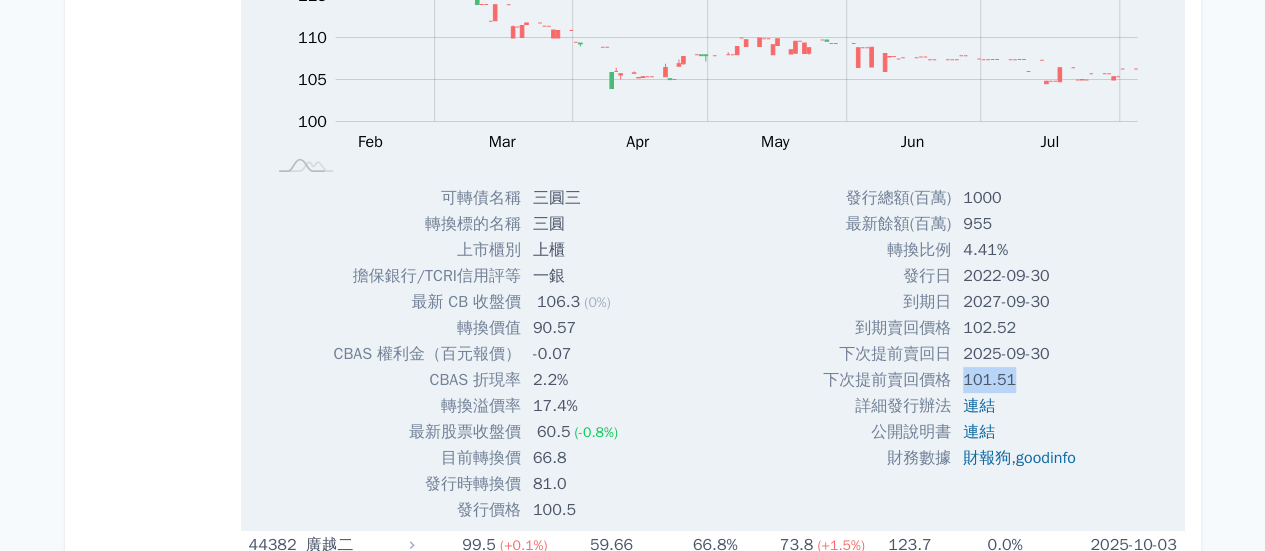drag, startPoint x: 1002, startPoint y: 365, endPoint x: 952, endPoint y: 357, distance: 50.635956 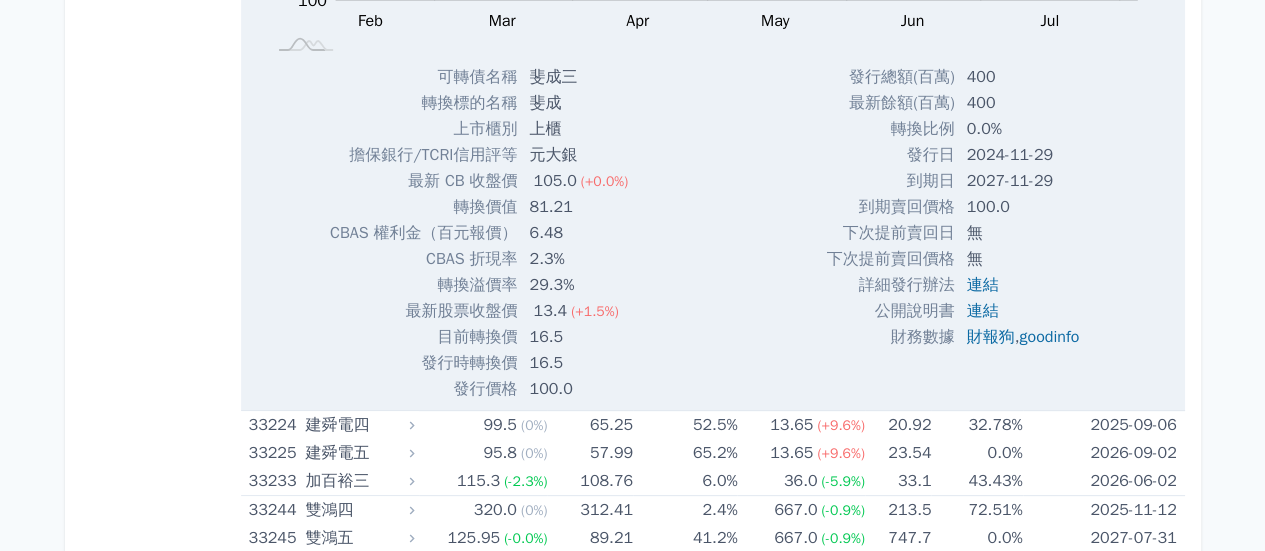scroll, scrollTop: 12650, scrollLeft: 0, axis: vertical 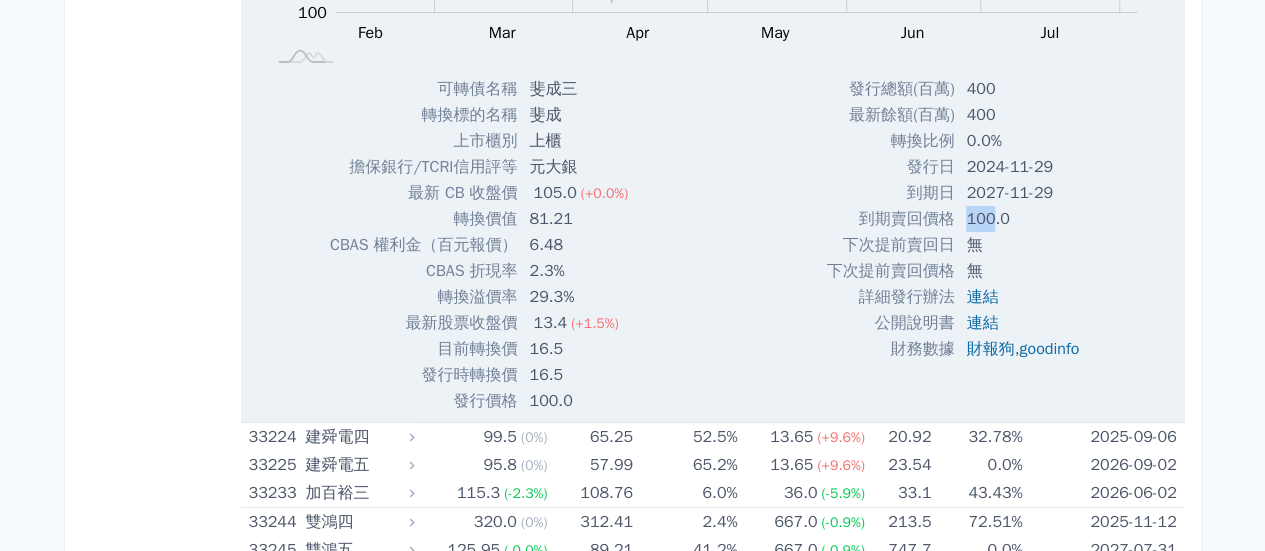drag, startPoint x: 982, startPoint y: 209, endPoint x: 955, endPoint y: 209, distance: 27 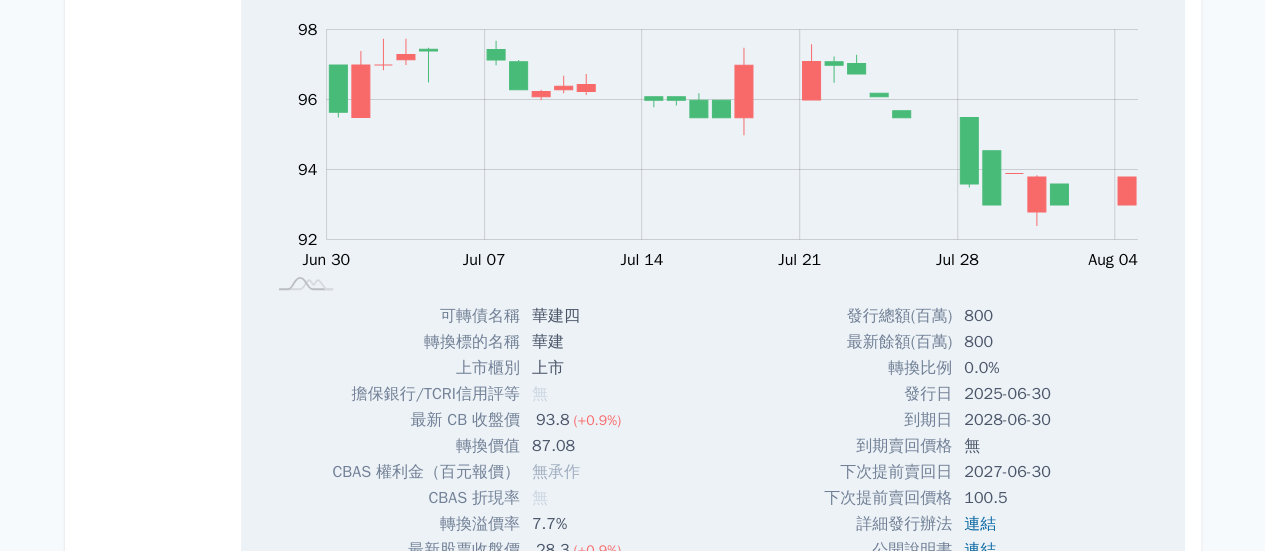 scroll, scrollTop: 8350, scrollLeft: 0, axis: vertical 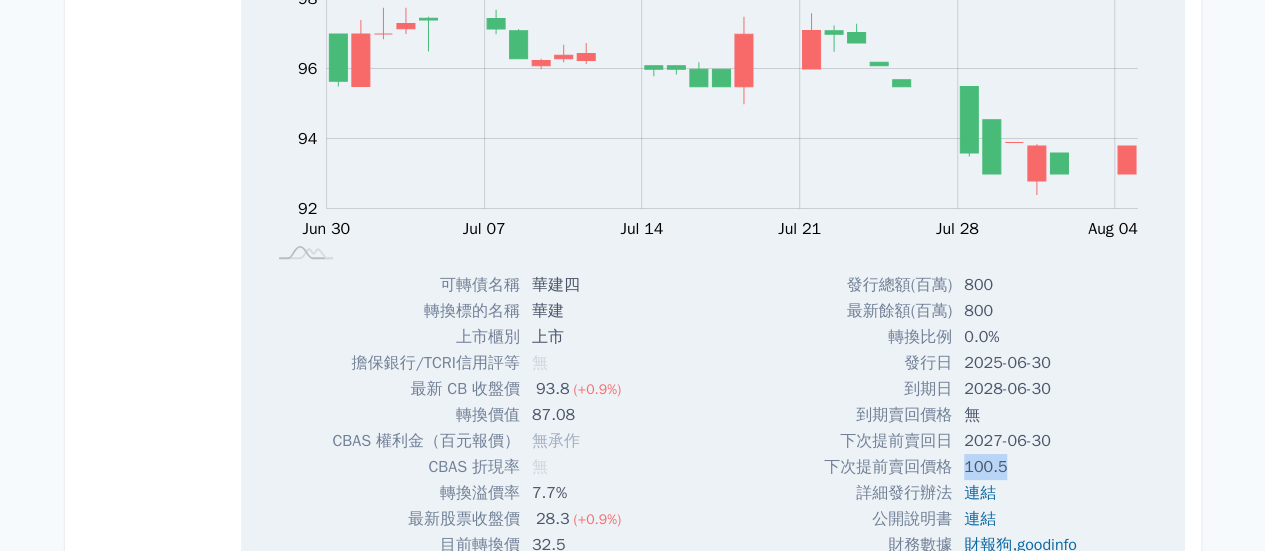 drag, startPoint x: 994, startPoint y: 461, endPoint x: 957, endPoint y: 462, distance: 37.01351 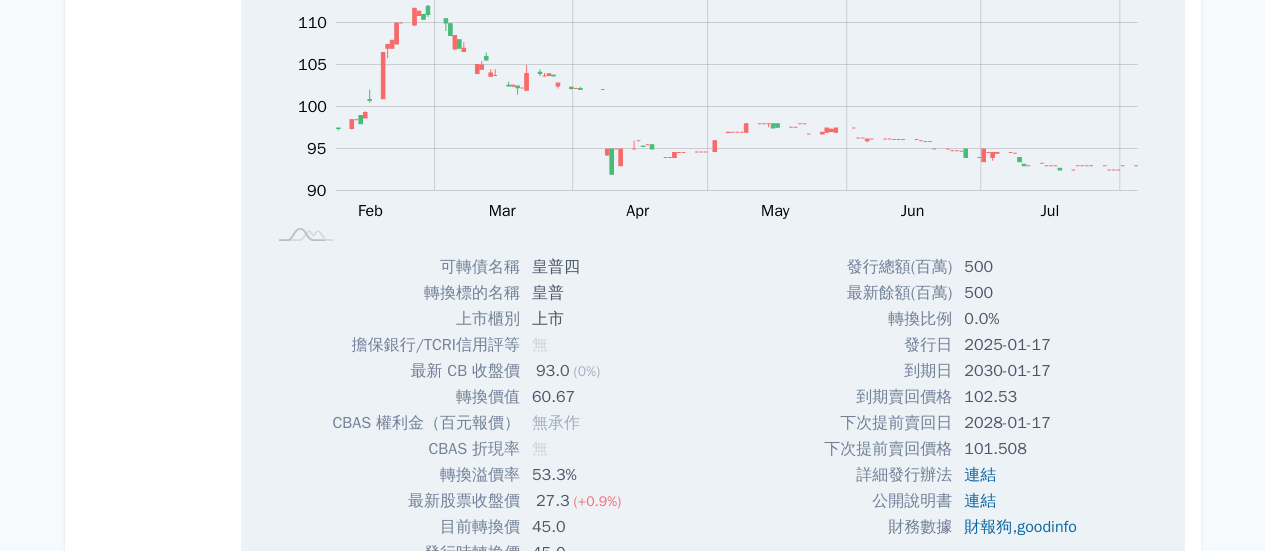 scroll, scrollTop: 6950, scrollLeft: 0, axis: vertical 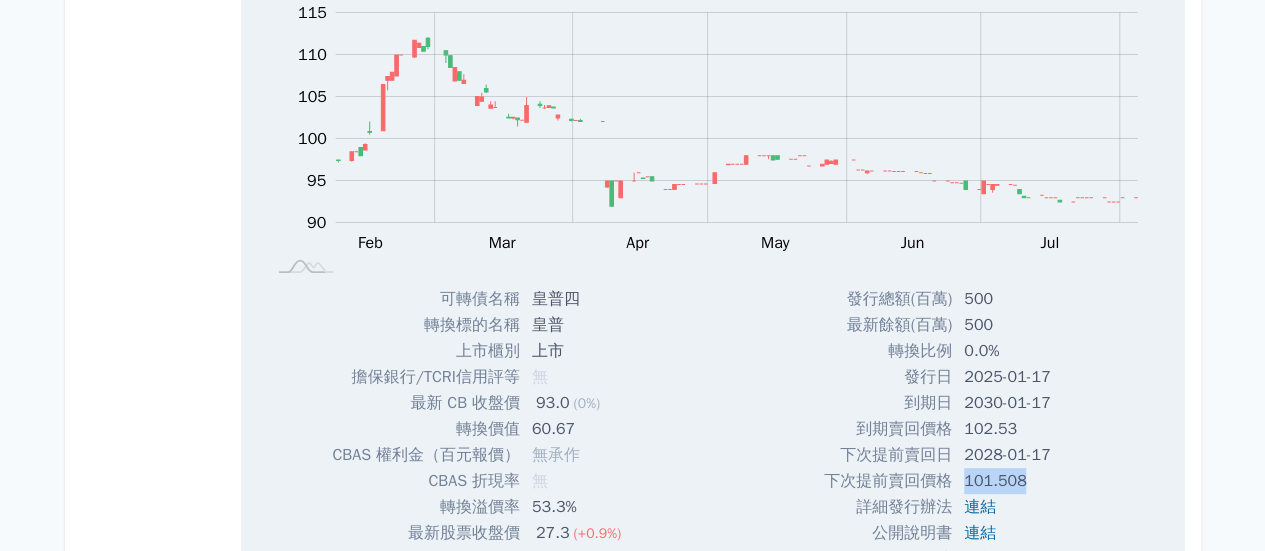 drag, startPoint x: 1012, startPoint y: 469, endPoint x: 956, endPoint y: 471, distance: 56.0357 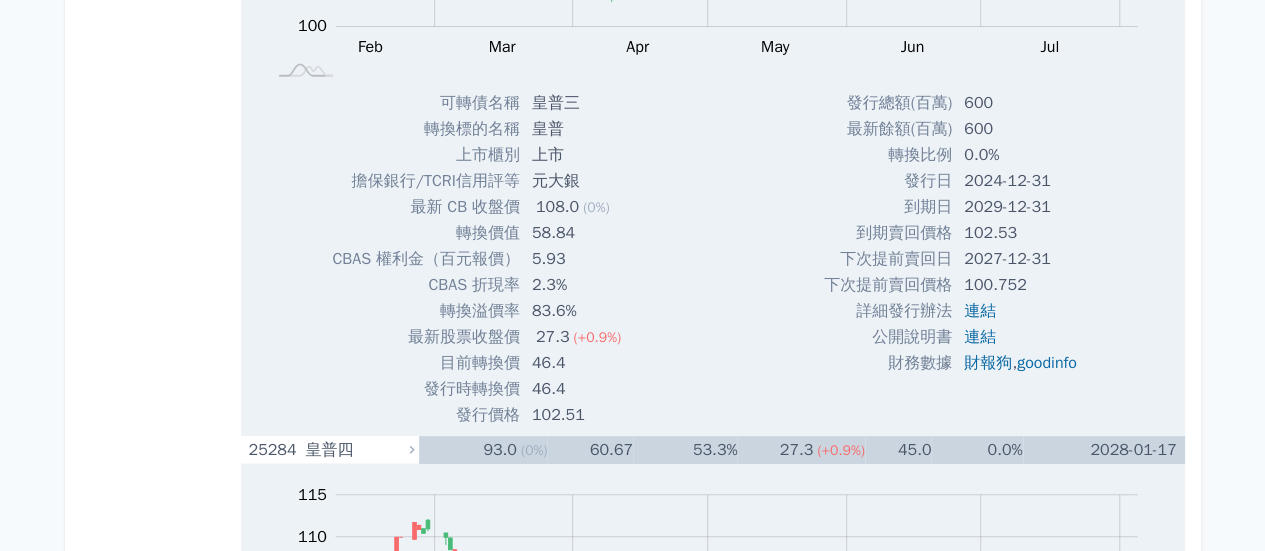 scroll, scrollTop: 6450, scrollLeft: 0, axis: vertical 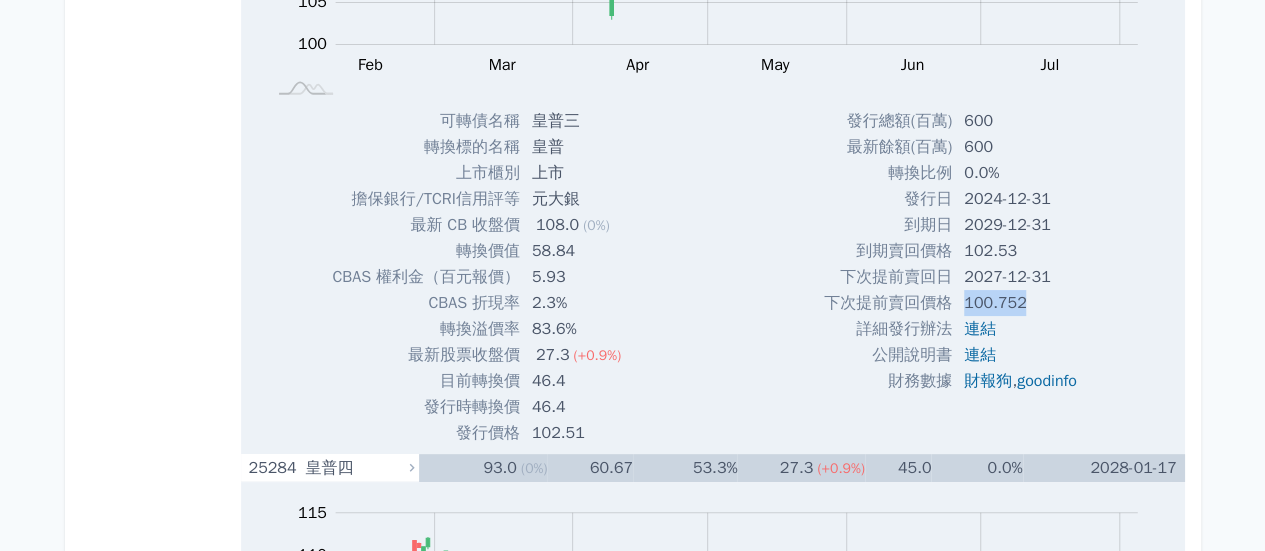 drag, startPoint x: 1019, startPoint y: 291, endPoint x: 954, endPoint y: 298, distance: 65.37584 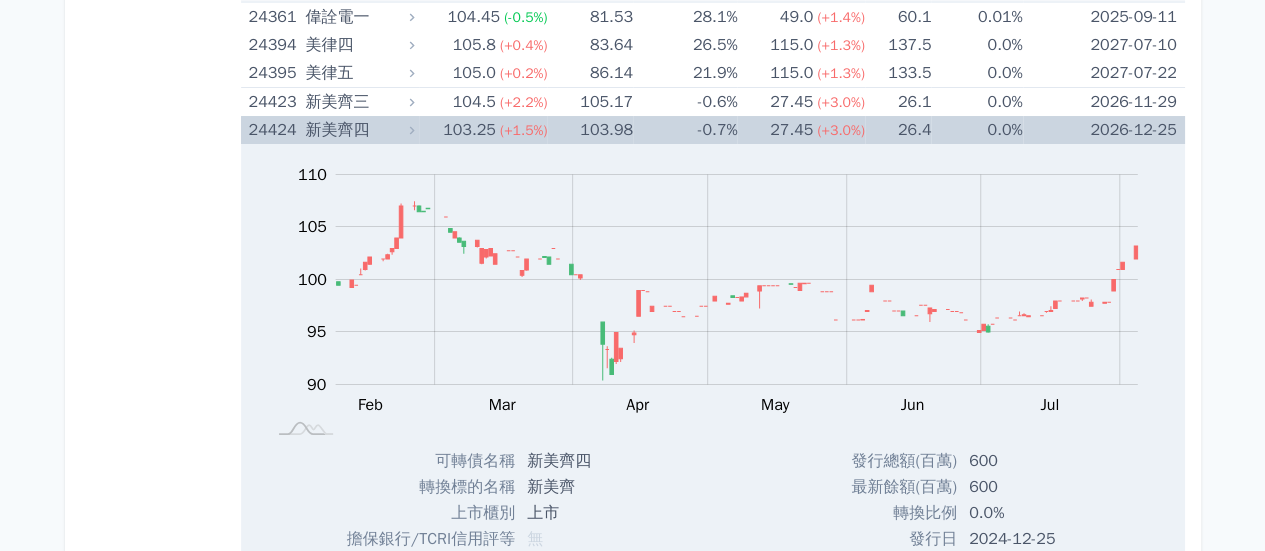 scroll, scrollTop: 5050, scrollLeft: 0, axis: vertical 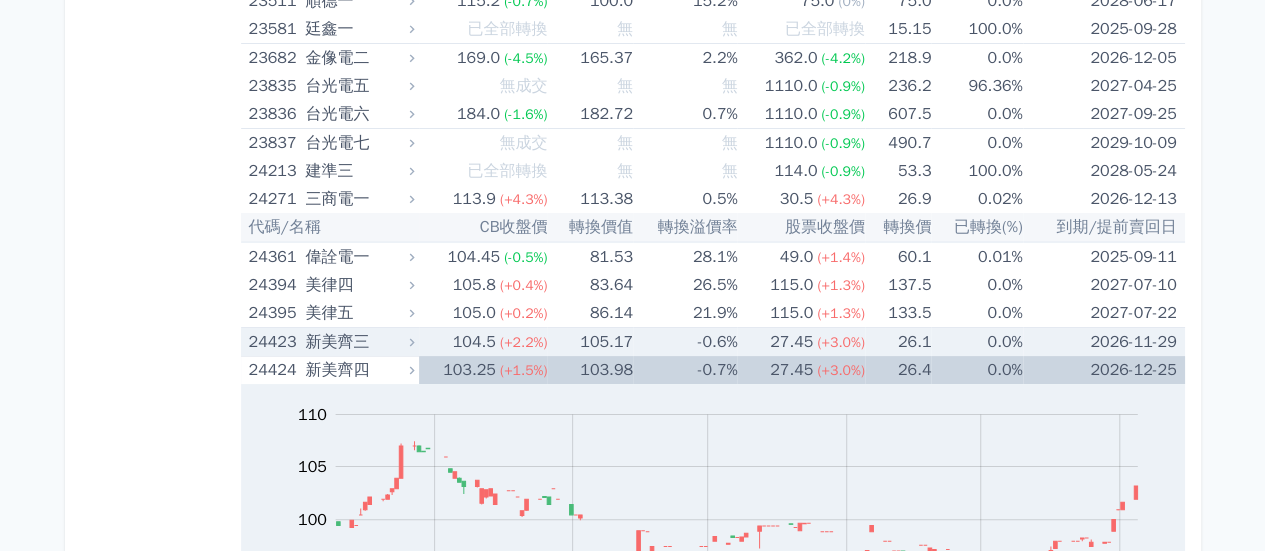 click on "新美齊三" at bounding box center (357, 342) 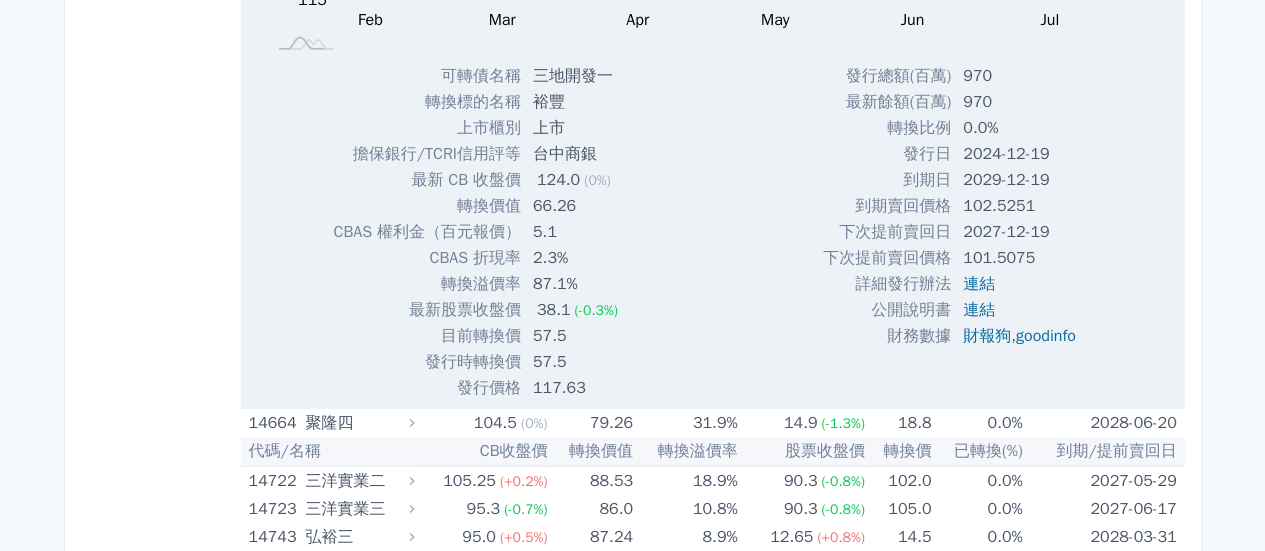 scroll, scrollTop: 3350, scrollLeft: 0, axis: vertical 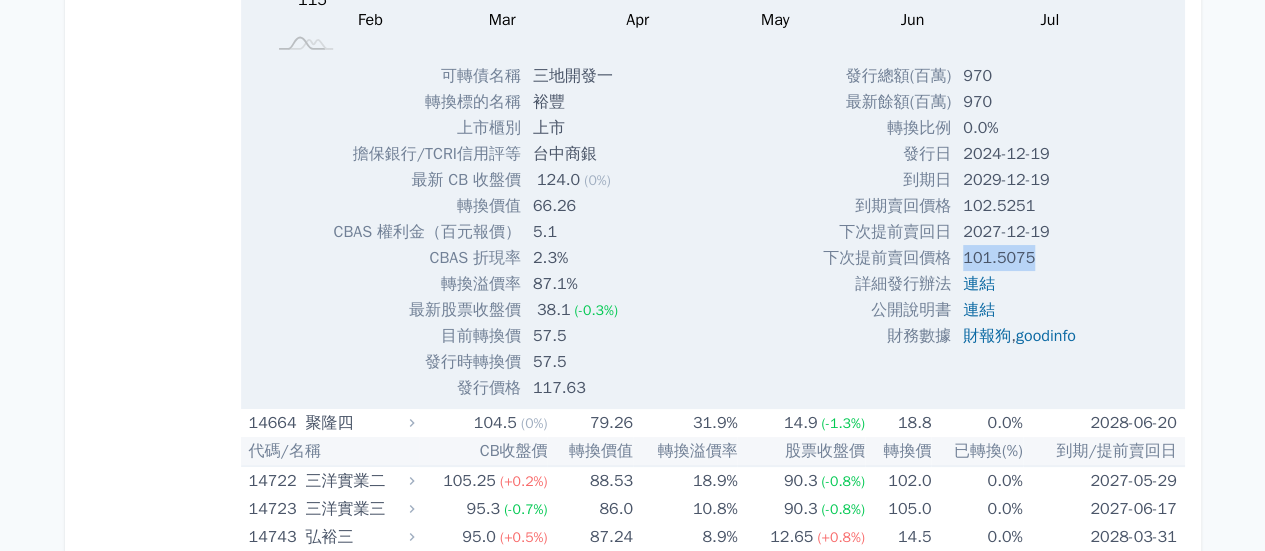 drag, startPoint x: 1014, startPoint y: 253, endPoint x: 954, endPoint y: 255, distance: 60.033325 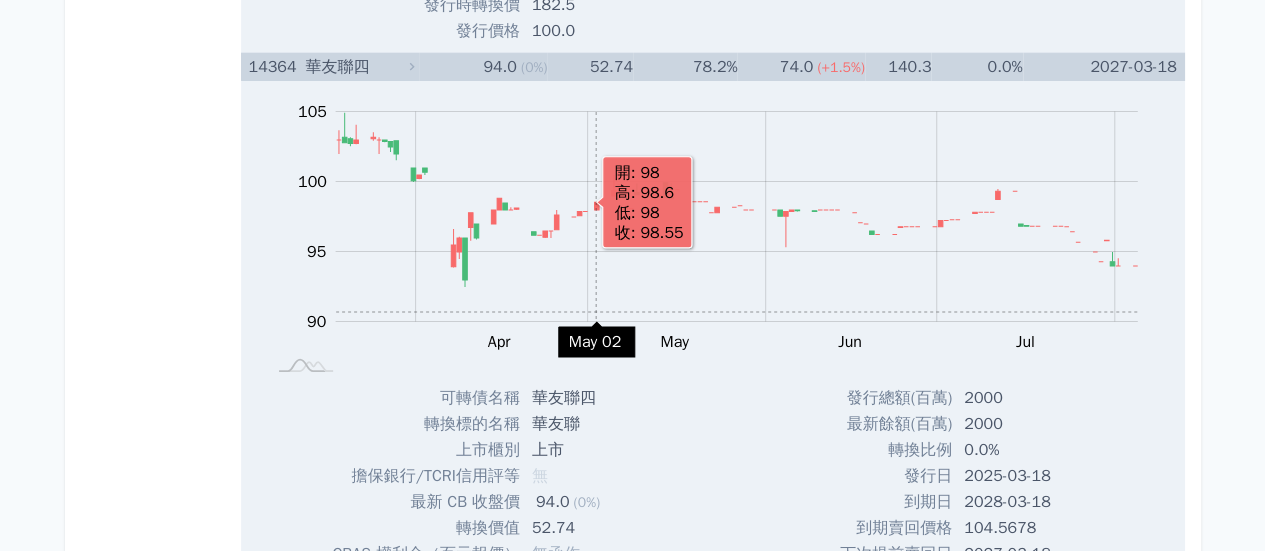 scroll, scrollTop: 2450, scrollLeft: 0, axis: vertical 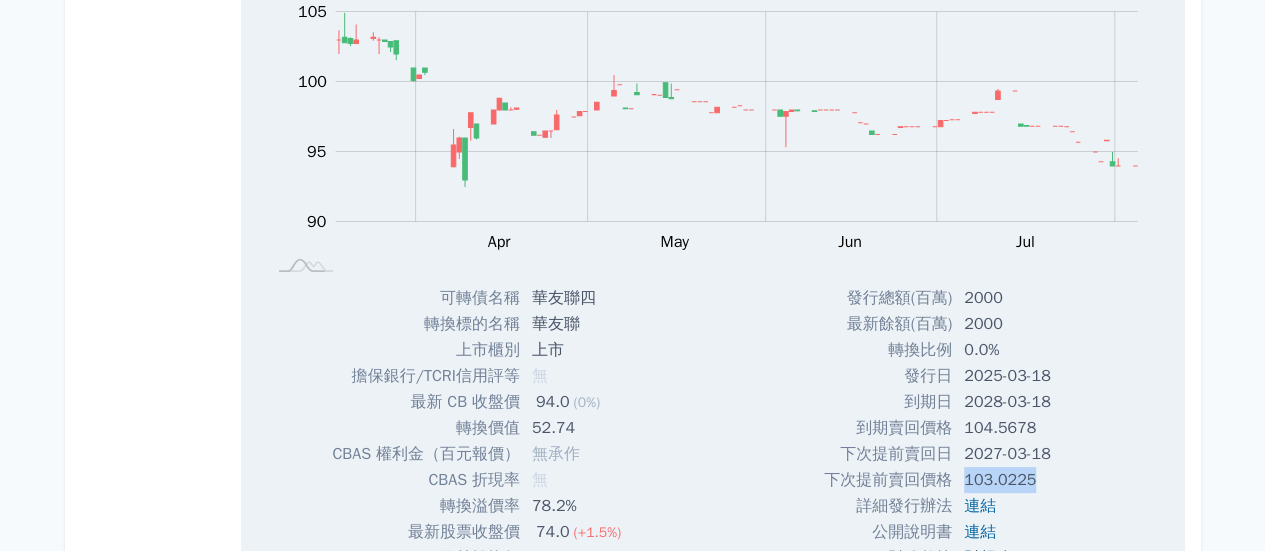 drag, startPoint x: 1023, startPoint y: 472, endPoint x: 946, endPoint y: 471, distance: 77.00649 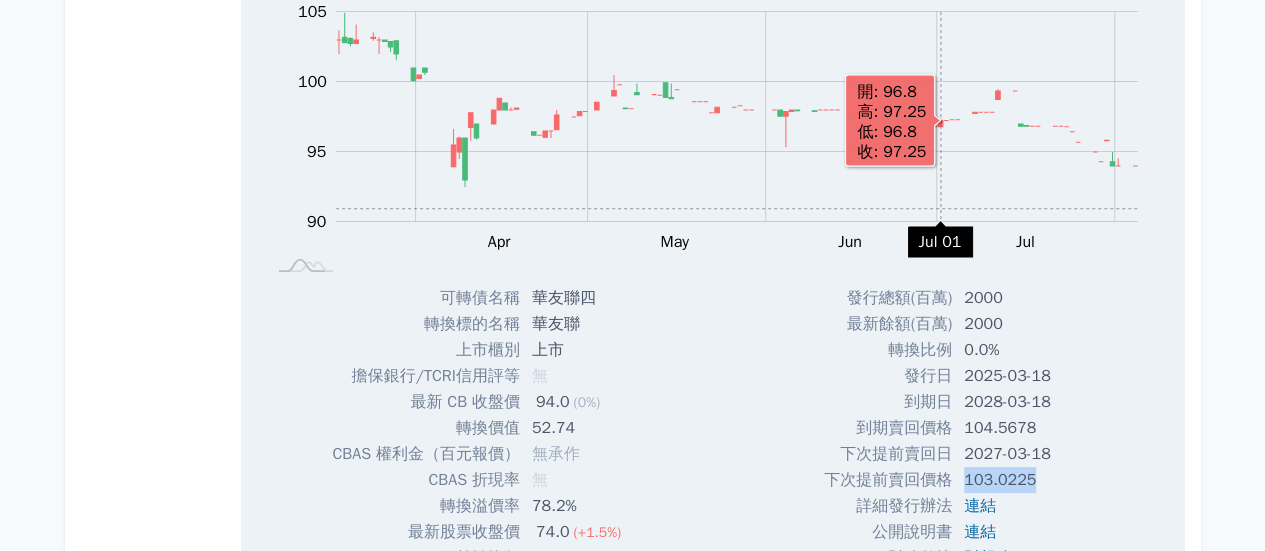 scroll, scrollTop: 2050, scrollLeft: 0, axis: vertical 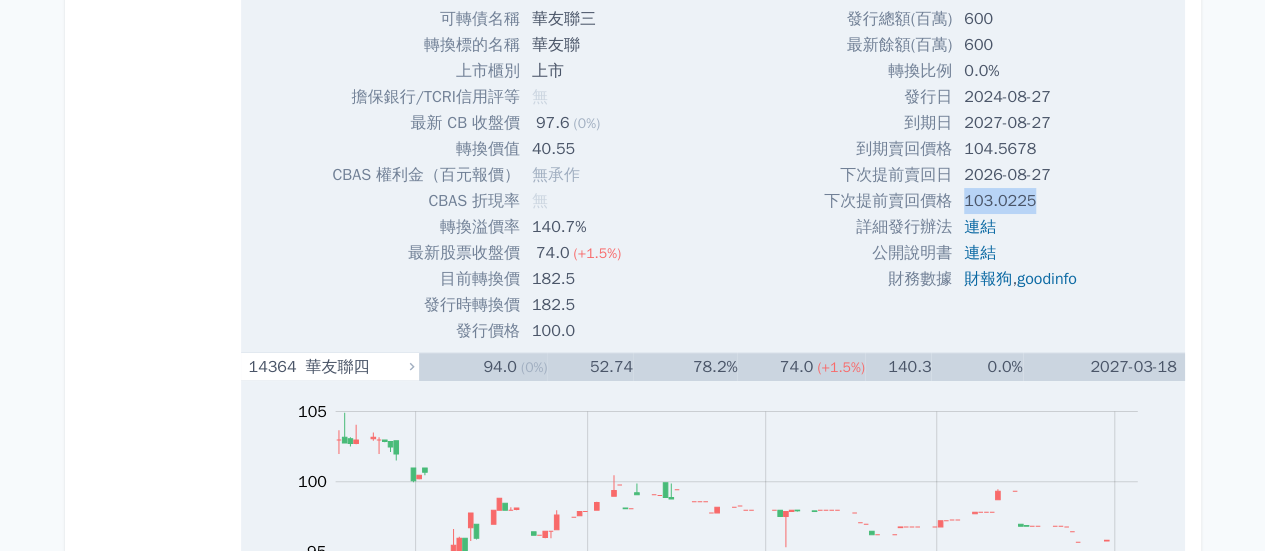 drag, startPoint x: 1018, startPoint y: 196, endPoint x: 958, endPoint y: 195, distance: 60.00833 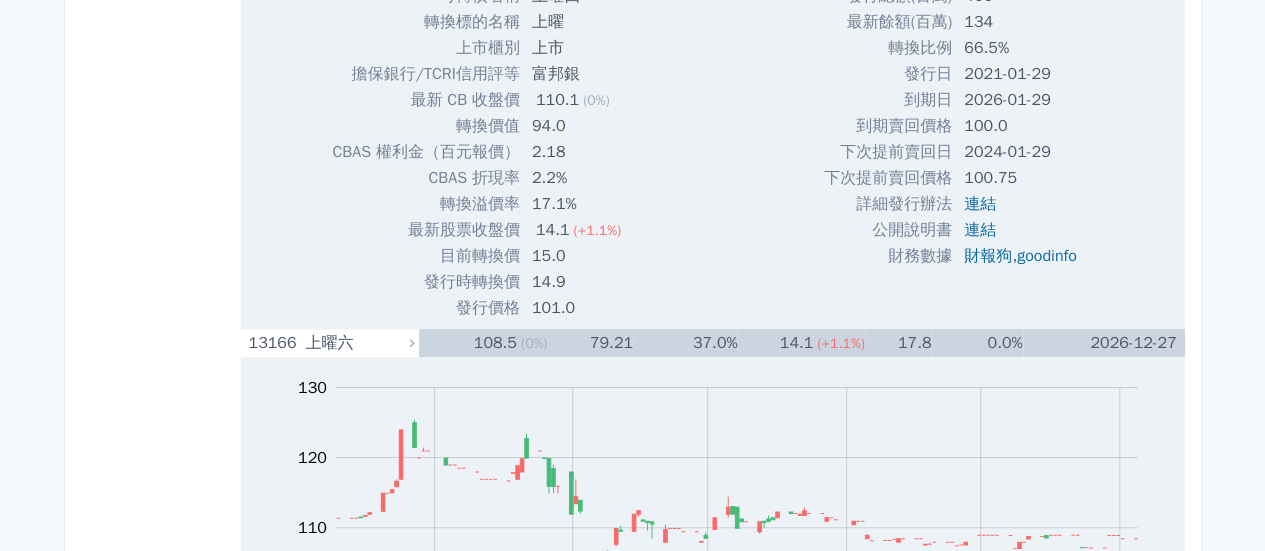 scroll, scrollTop: 850, scrollLeft: 0, axis: vertical 